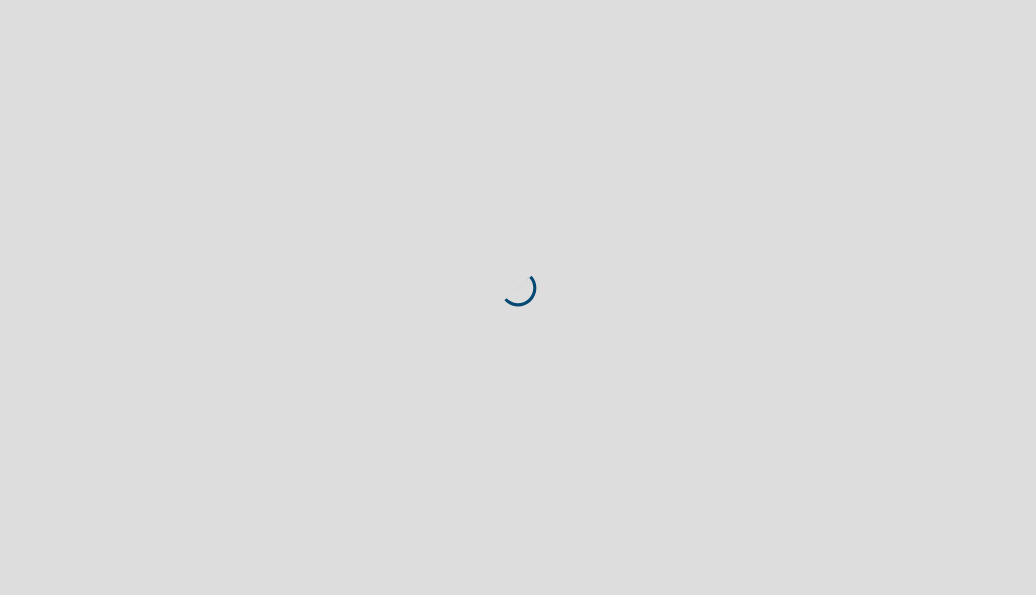 scroll, scrollTop: 0, scrollLeft: 0, axis: both 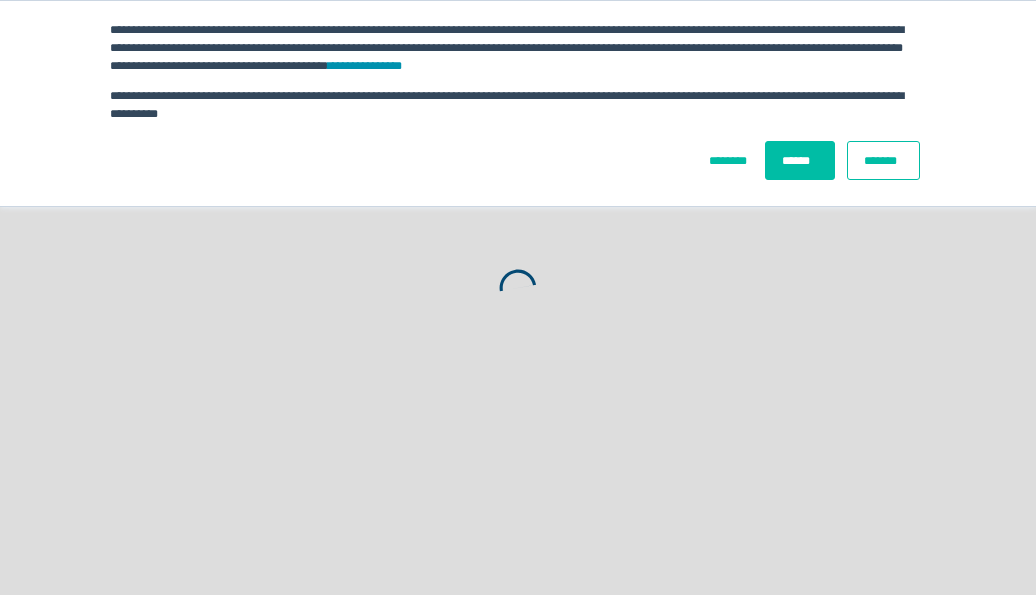 click on "*******" at bounding box center [883, 160] 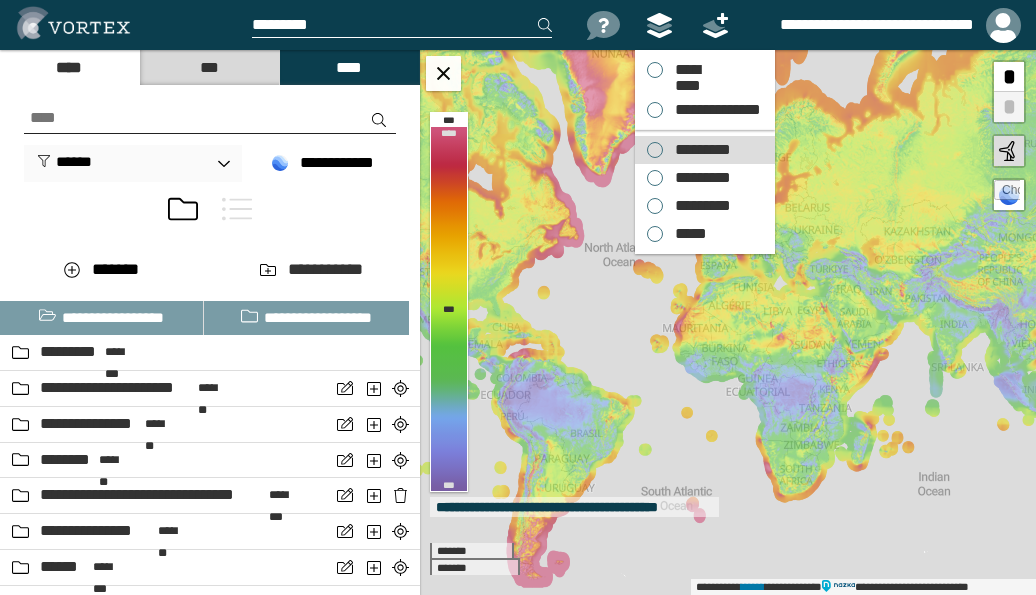 click on "*********" at bounding box center [698, 150] 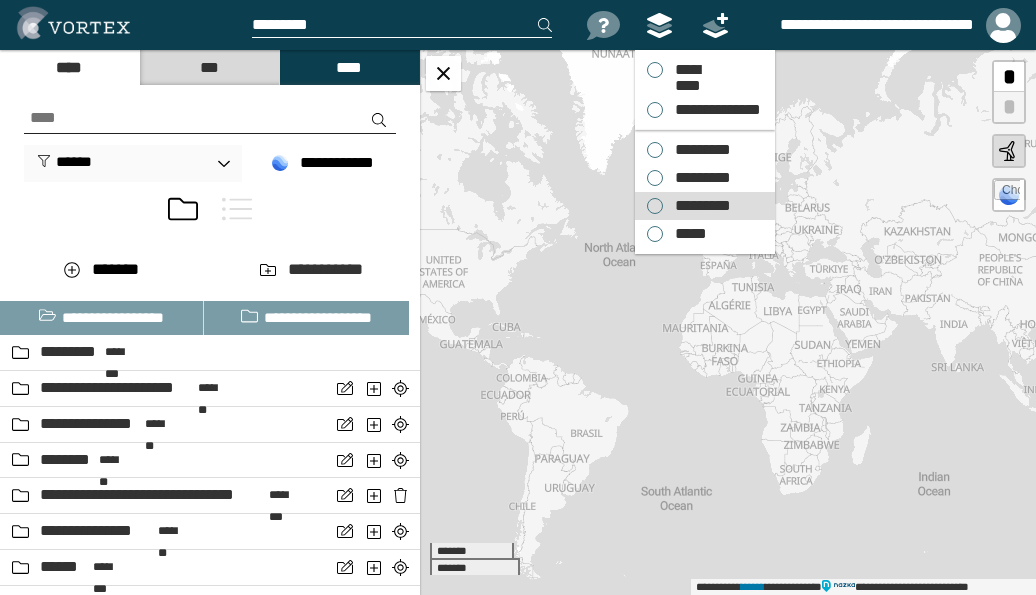 click on "*********" at bounding box center [698, 206] 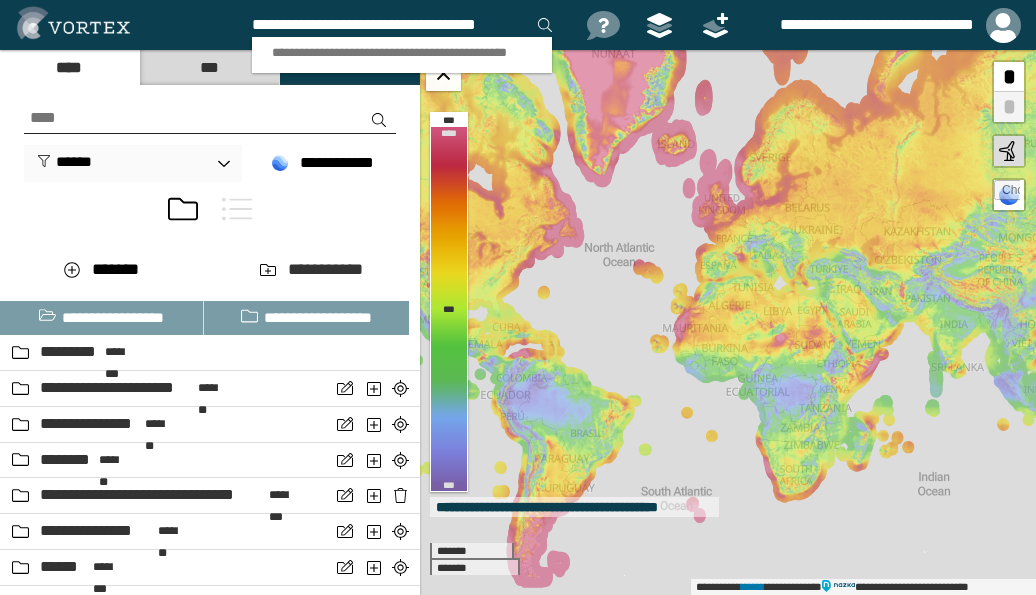 scroll, scrollTop: 0, scrollLeft: 13, axis: horizontal 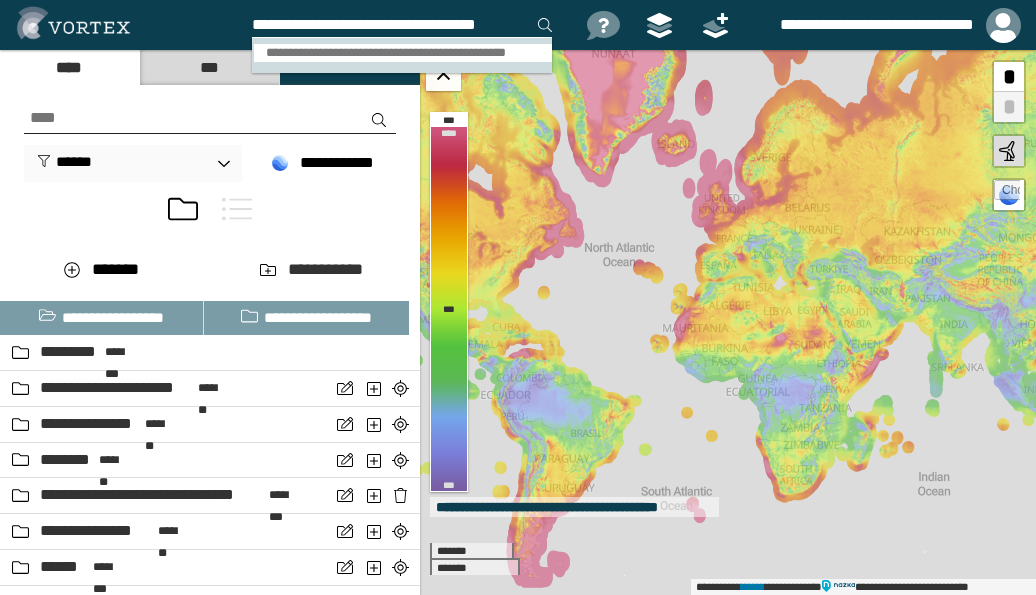 type on "**********" 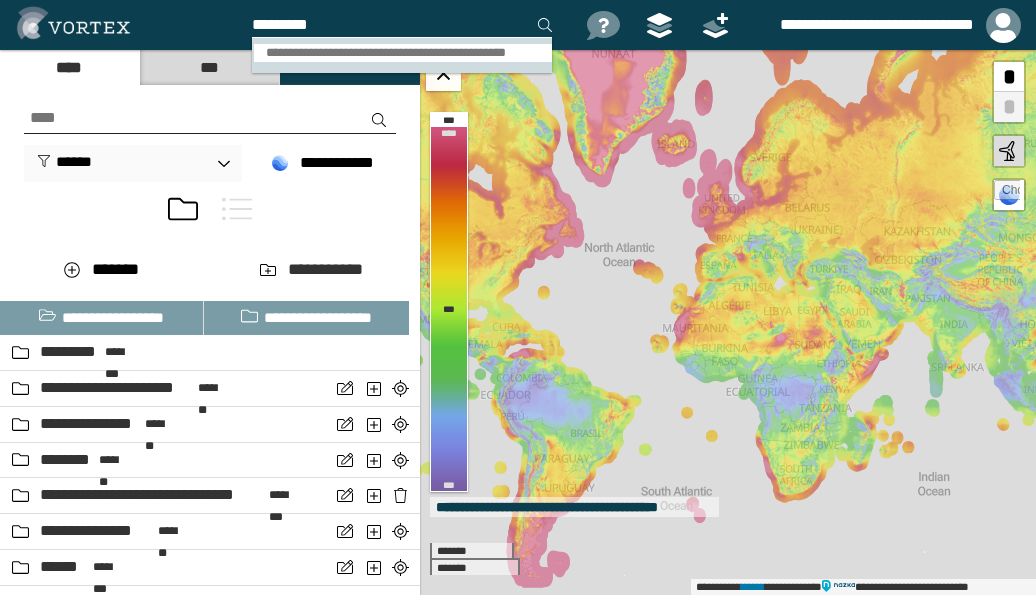 scroll, scrollTop: 0, scrollLeft: 0, axis: both 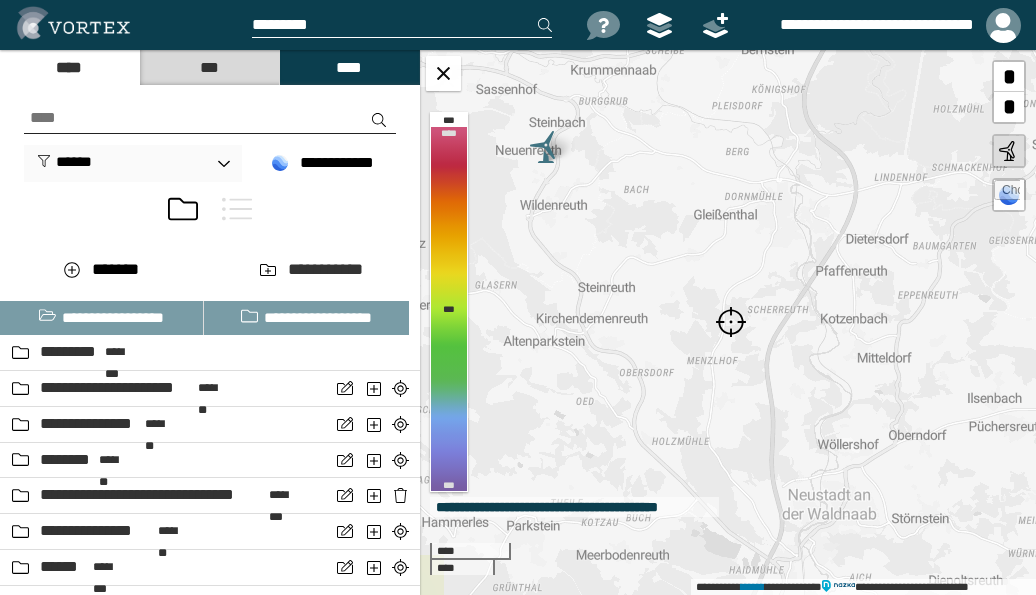 click at bounding box center (731, 322) 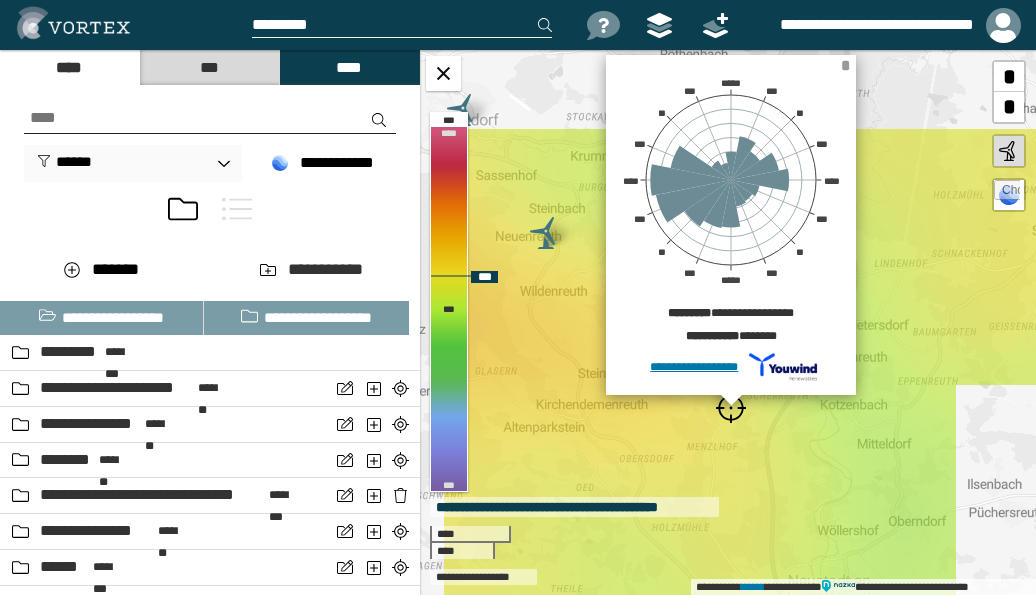 click on "*" at bounding box center [845, 65] 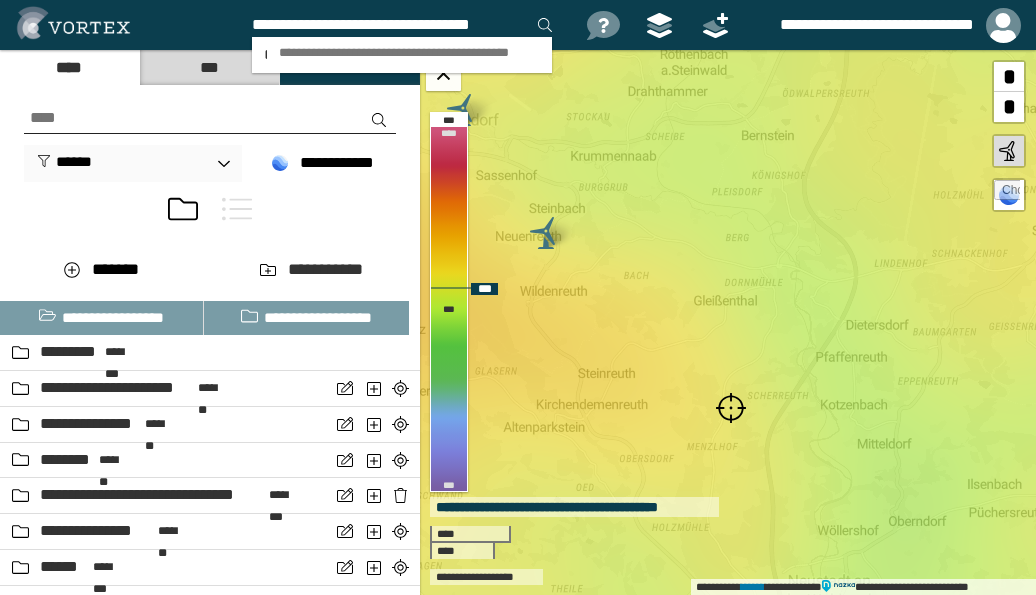 scroll, scrollTop: 0, scrollLeft: 5, axis: horizontal 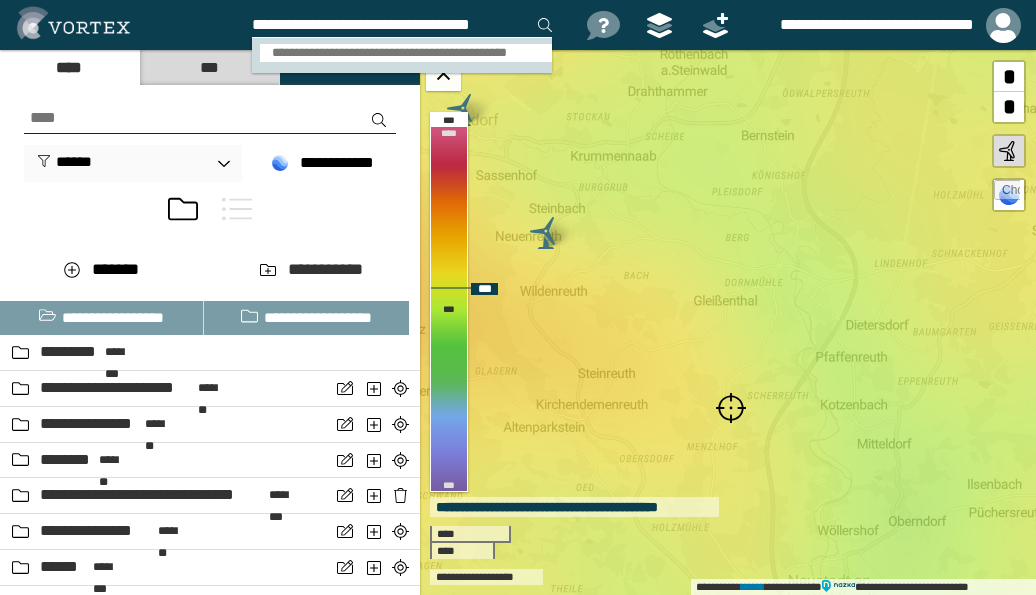type on "**********" 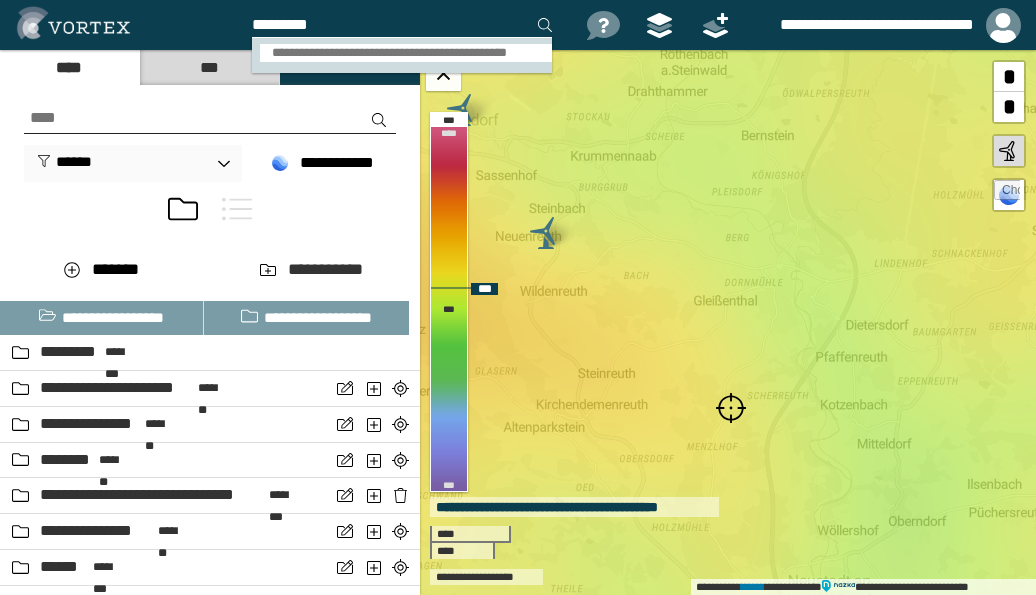 scroll, scrollTop: 0, scrollLeft: 0, axis: both 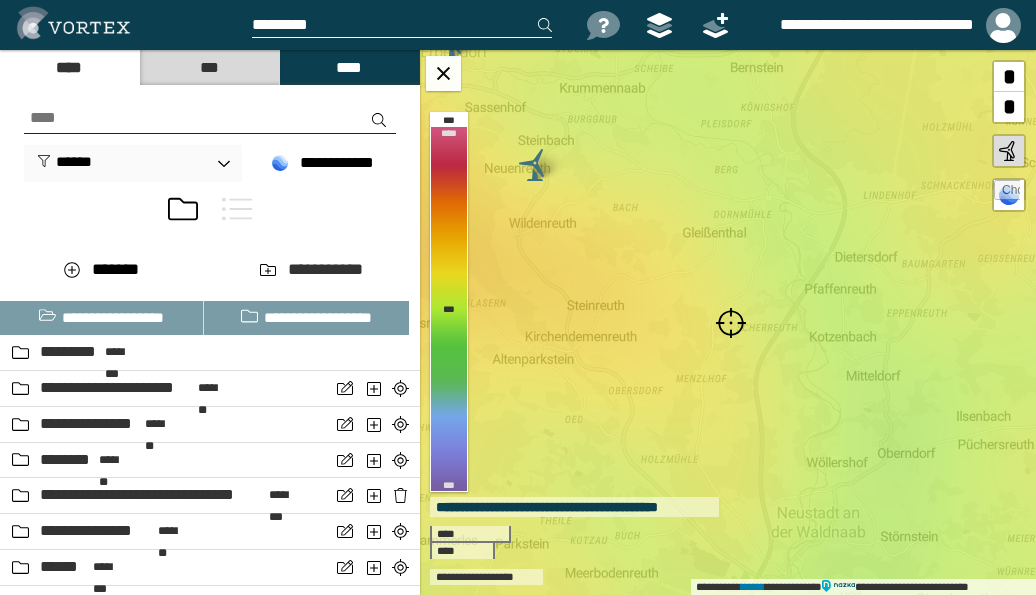 click at bounding box center (731, 323) 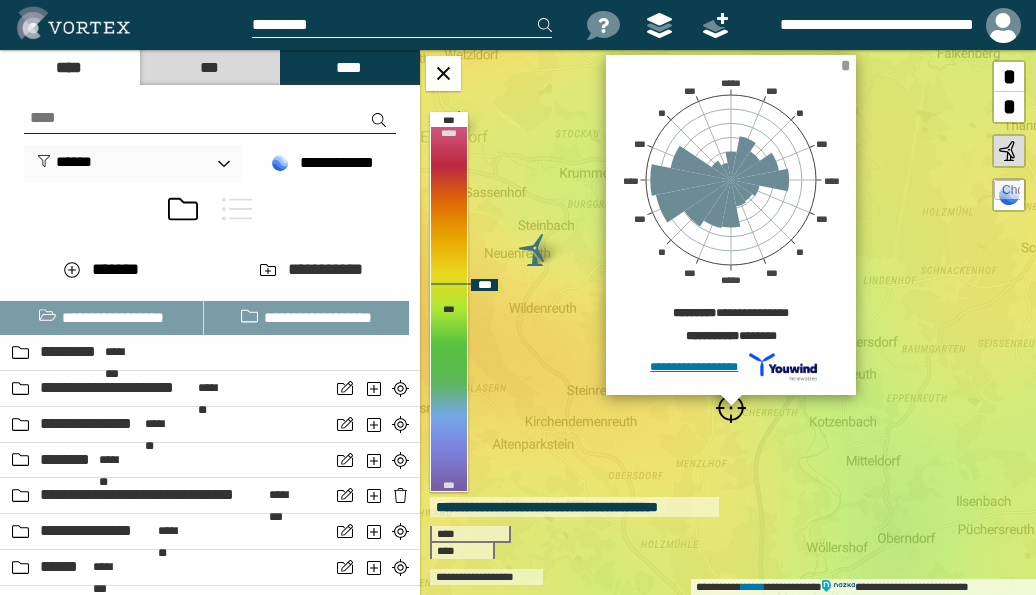 click on "*" at bounding box center [845, 65] 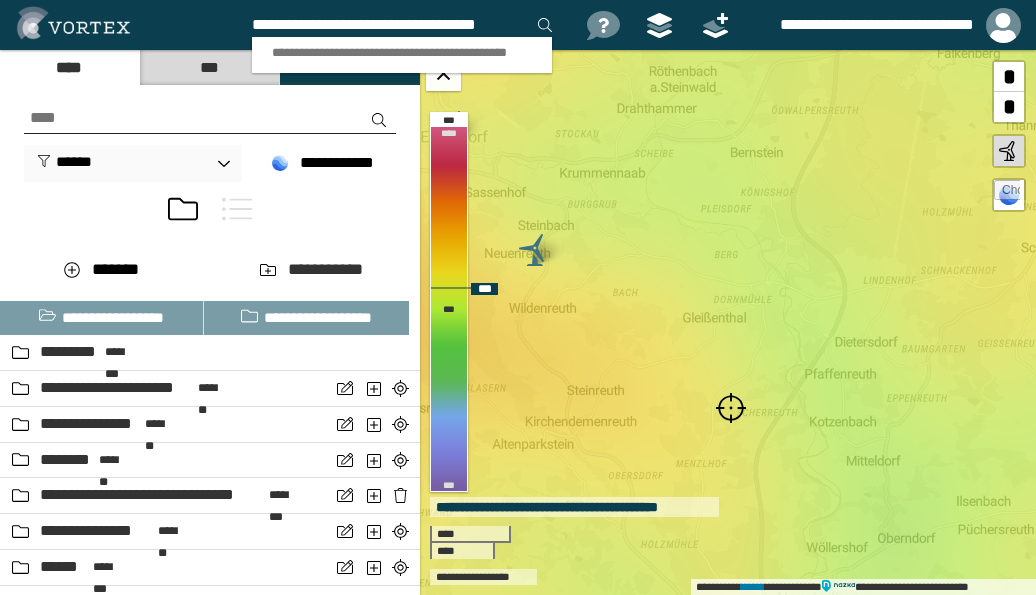 scroll, scrollTop: 0, scrollLeft: 13, axis: horizontal 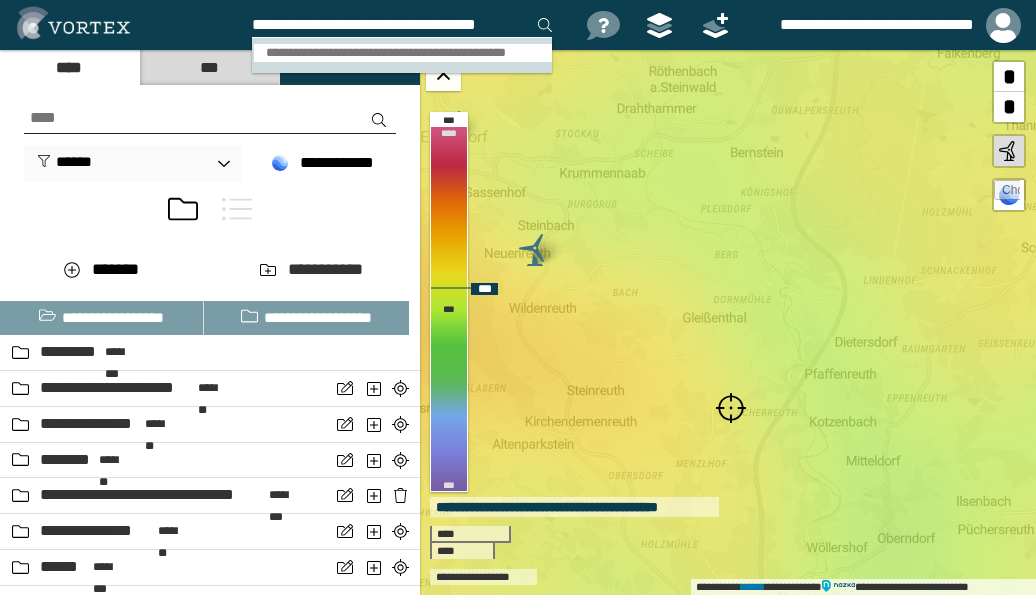 type on "**********" 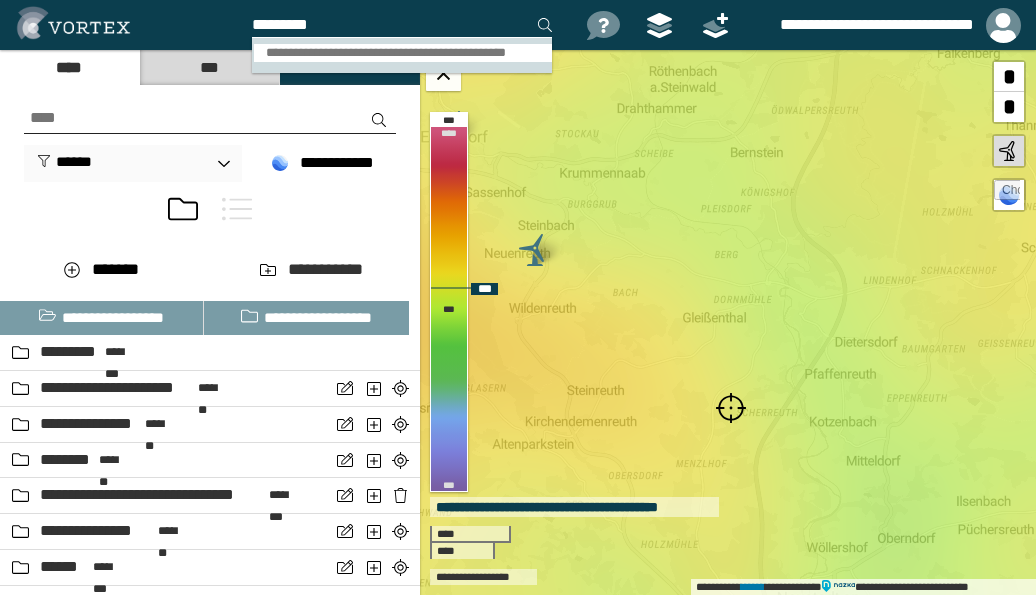 scroll, scrollTop: 0, scrollLeft: 0, axis: both 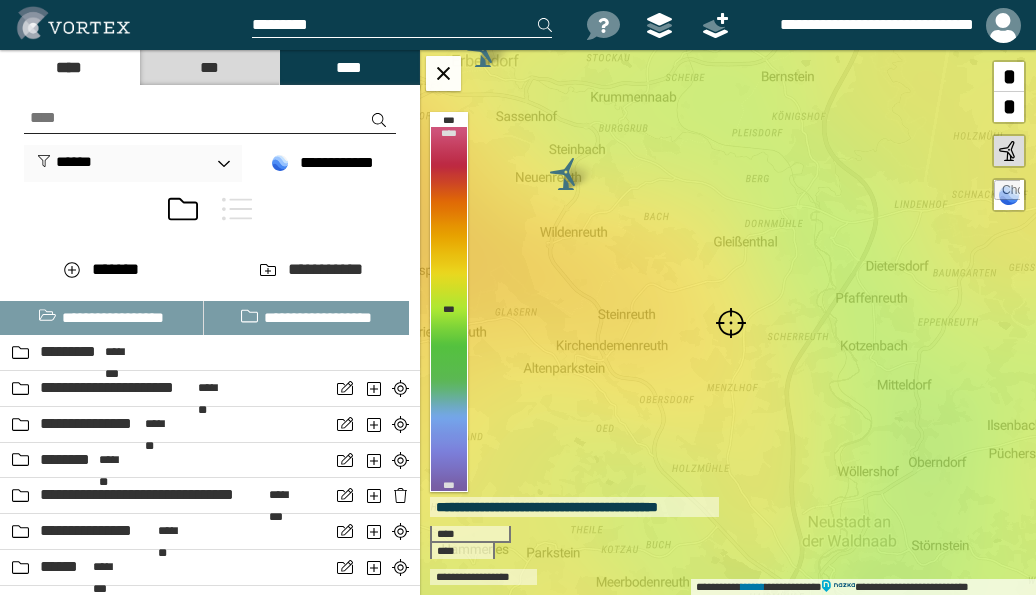 click at bounding box center [731, 323] 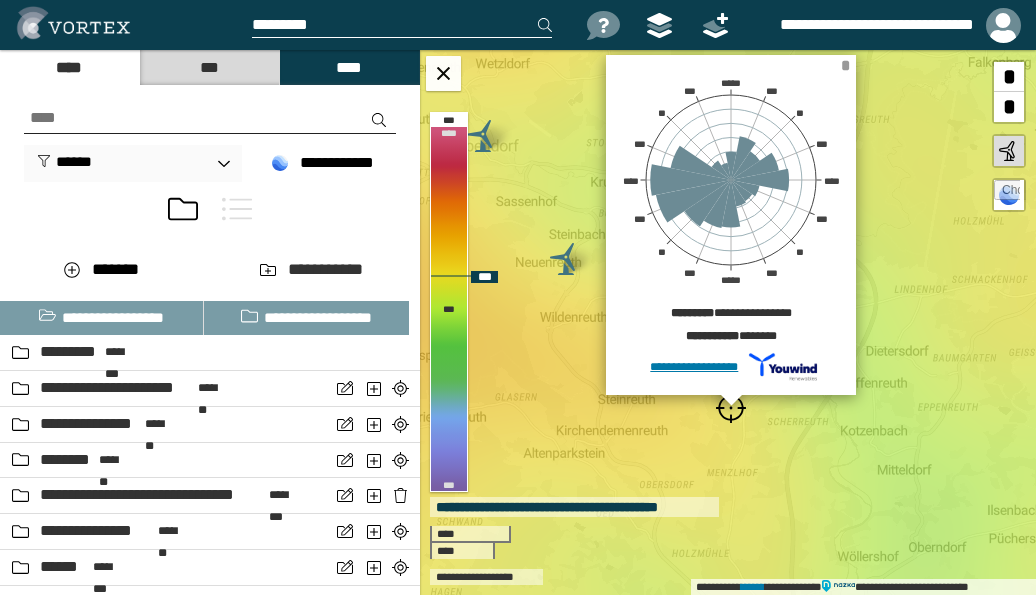 click on "*" at bounding box center (845, 65) 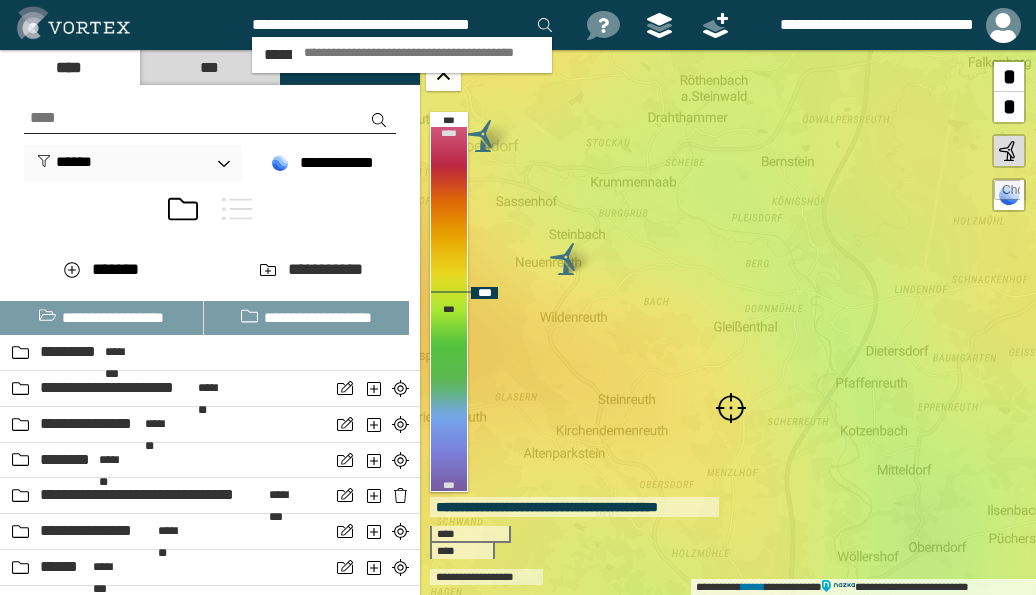 scroll, scrollTop: 0, scrollLeft: 5, axis: horizontal 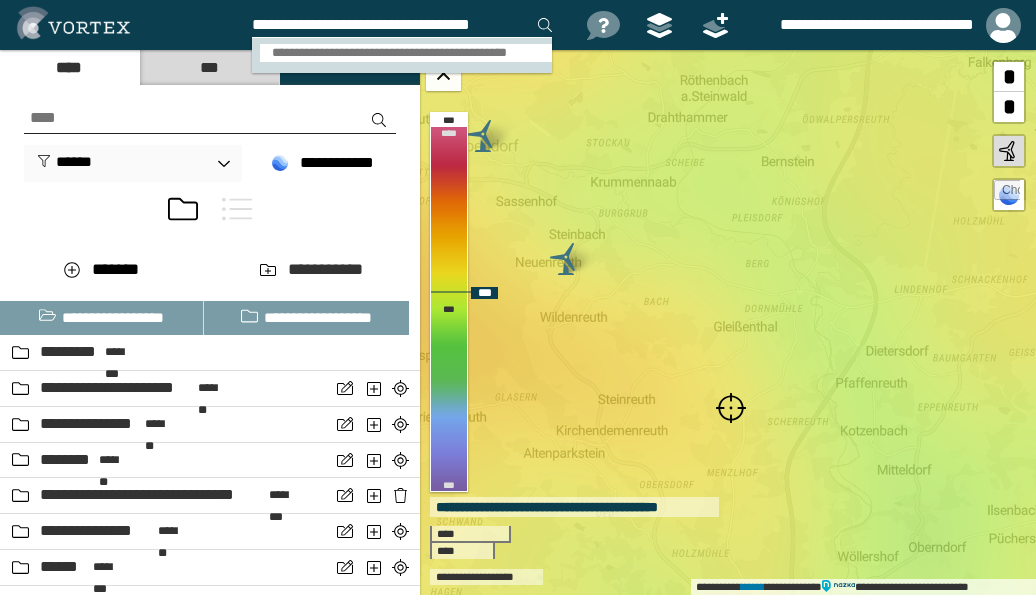 type on "**********" 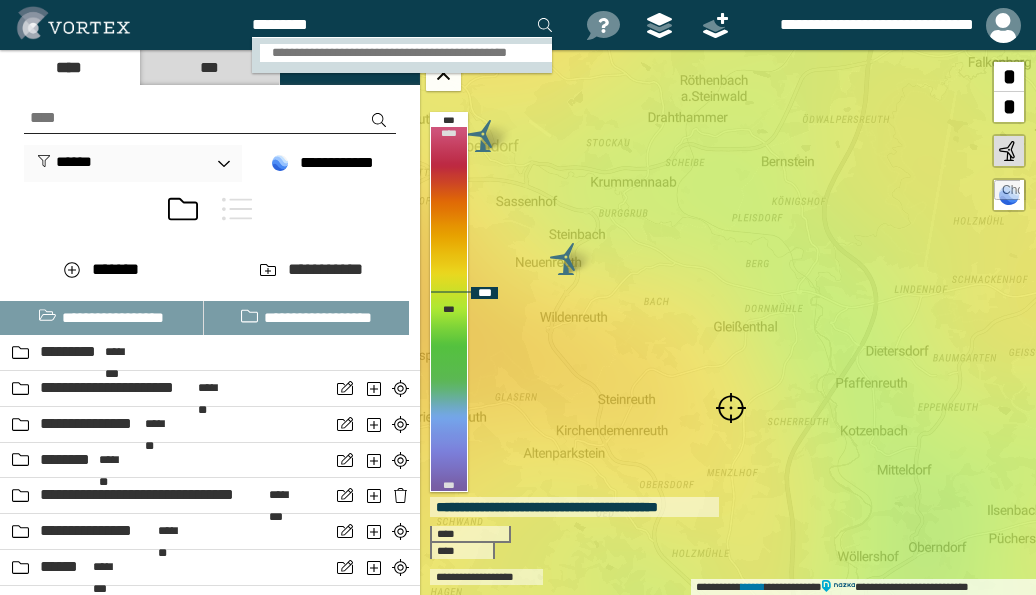 scroll, scrollTop: 0, scrollLeft: 0, axis: both 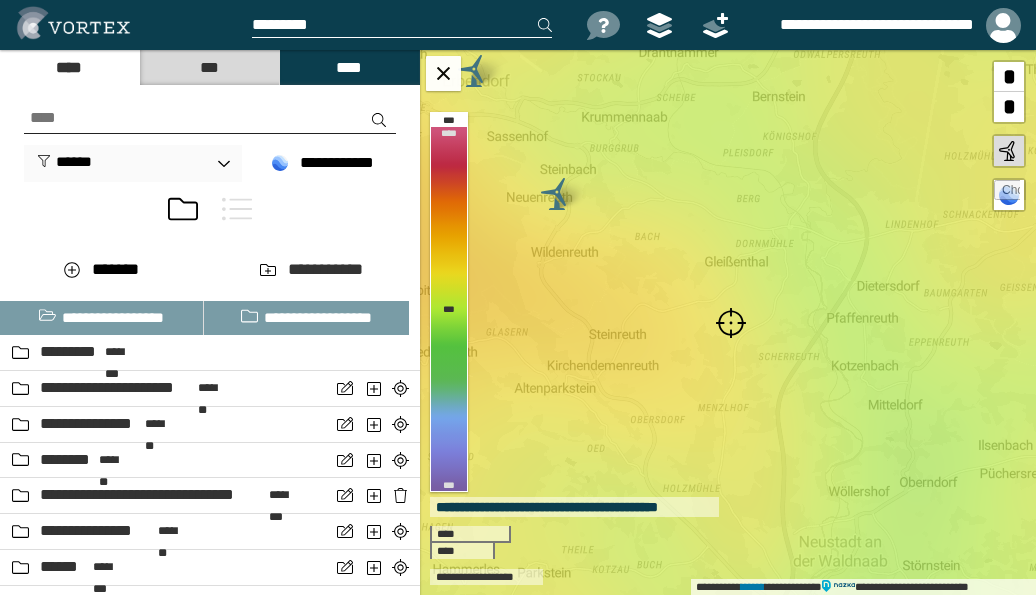 click at bounding box center [731, 323] 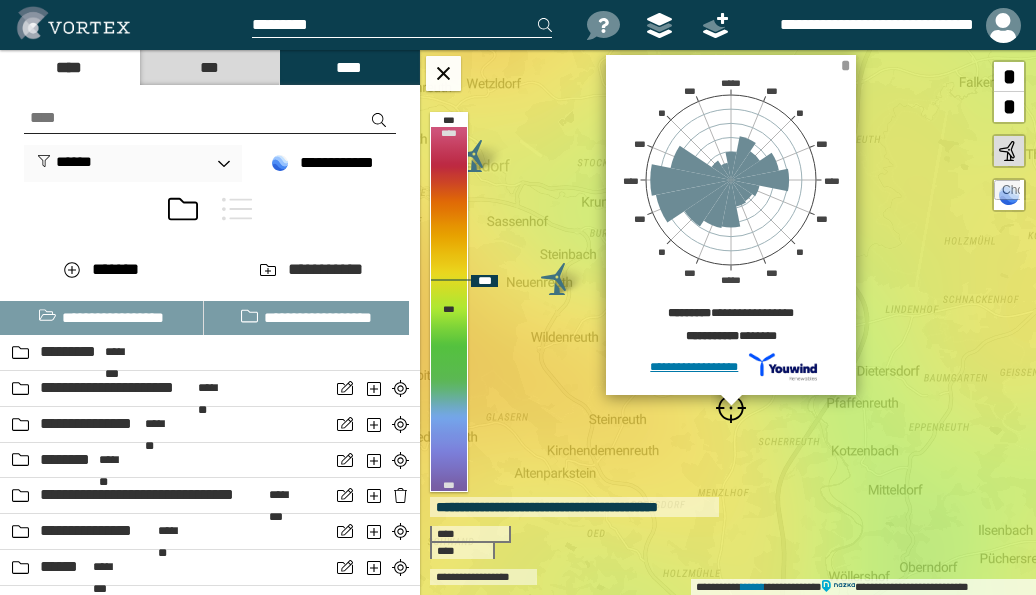 click on "*" at bounding box center [845, 65] 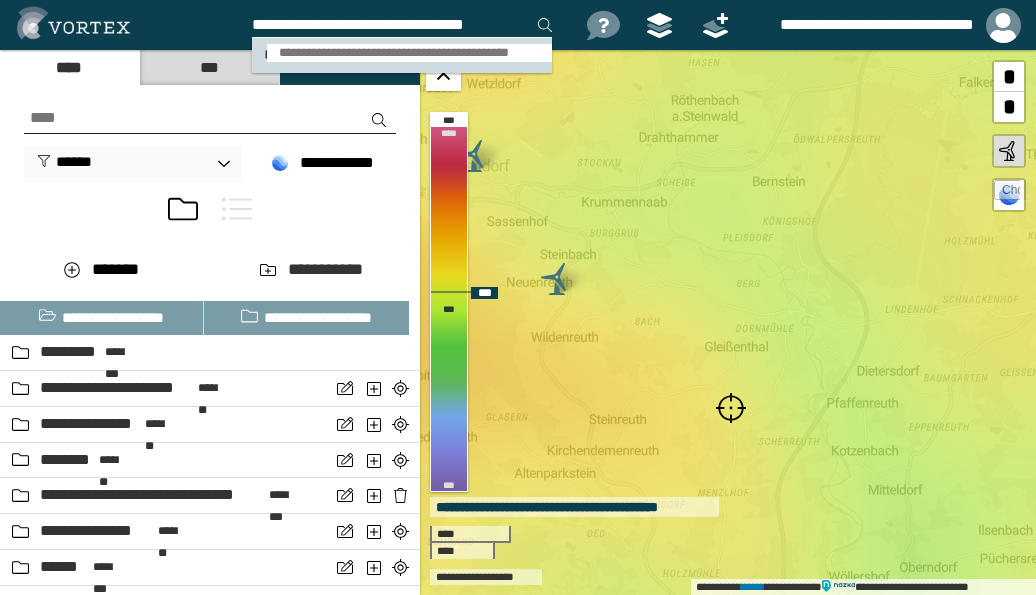 type on "**********" 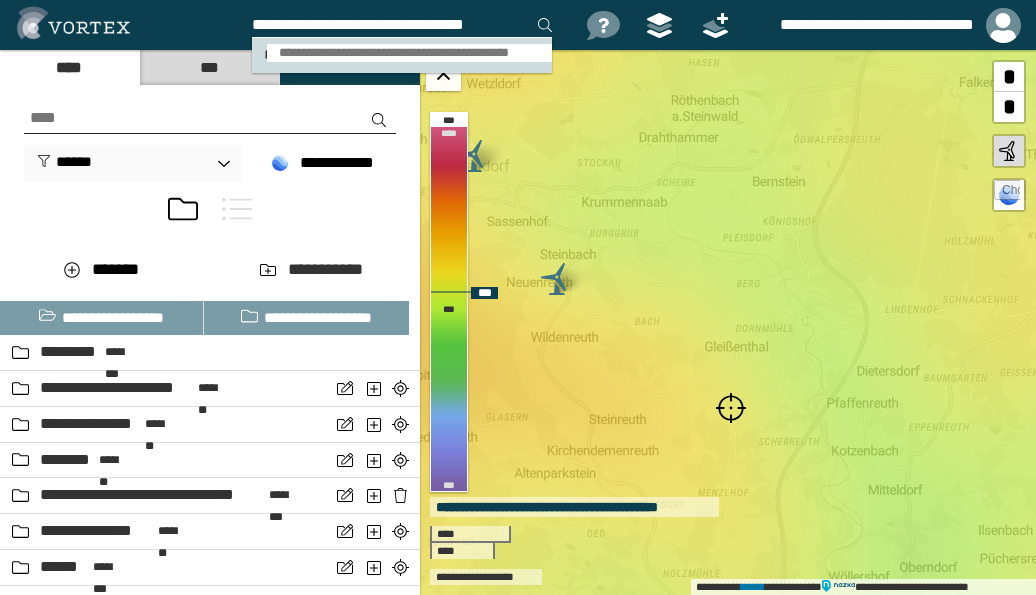 click on "**********" at bounding box center (410, 53) 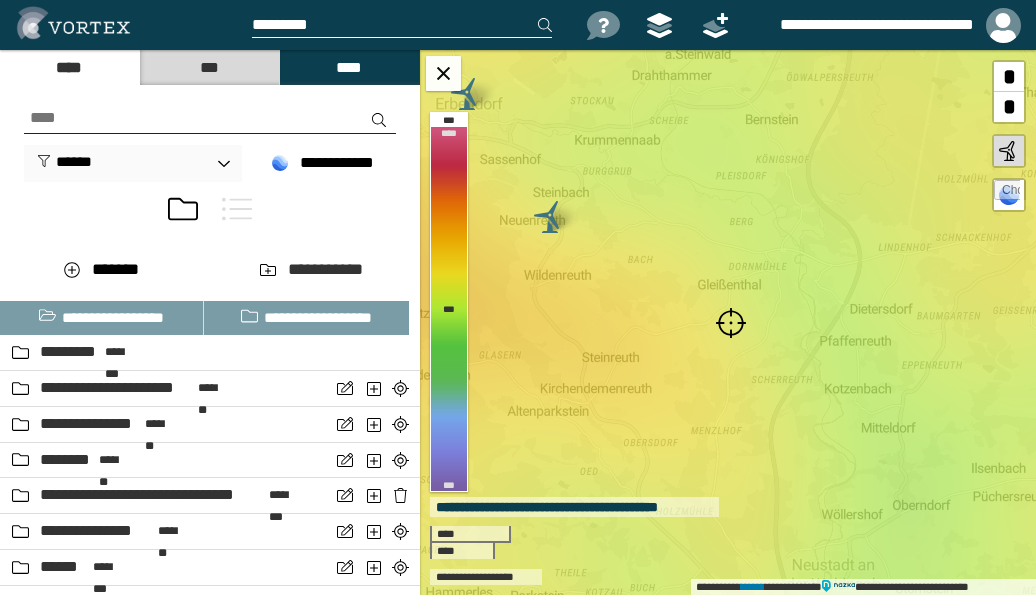 click at bounding box center (731, 323) 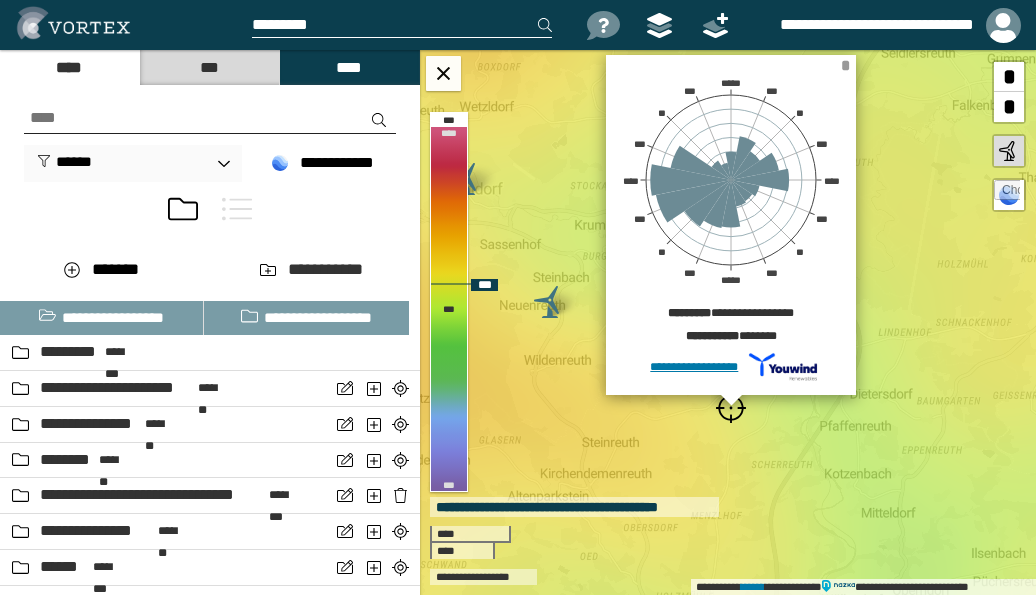 click on "*" at bounding box center (845, 65) 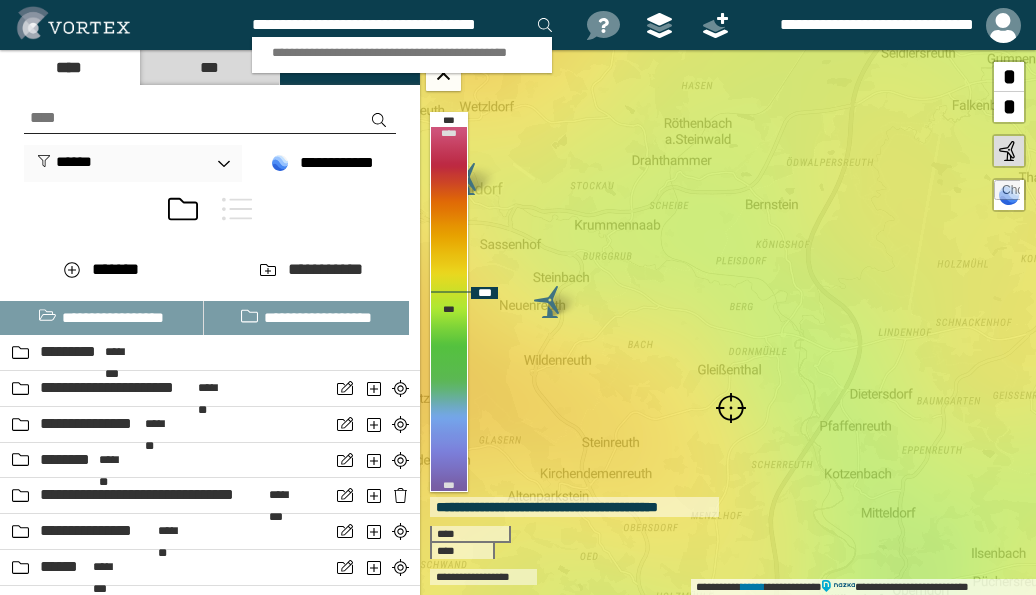 scroll, scrollTop: 0, scrollLeft: 13, axis: horizontal 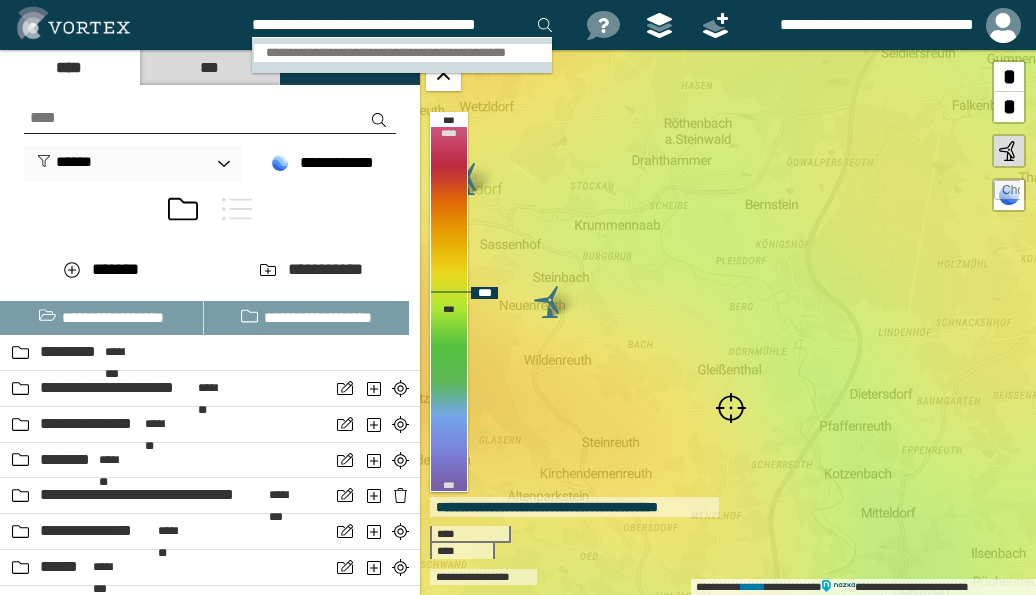 type on "**********" 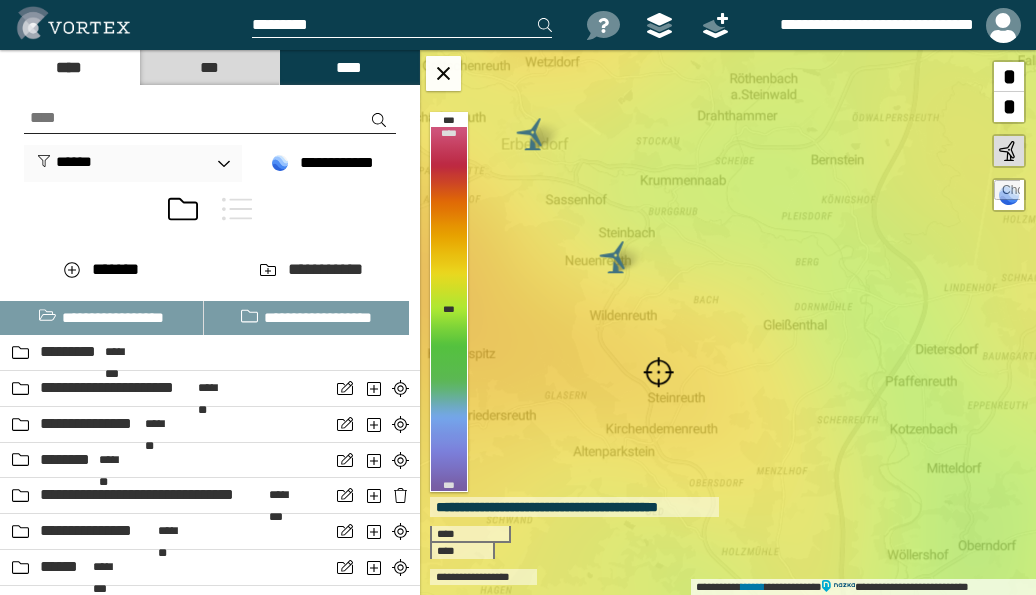 scroll, scrollTop: 0, scrollLeft: 0, axis: both 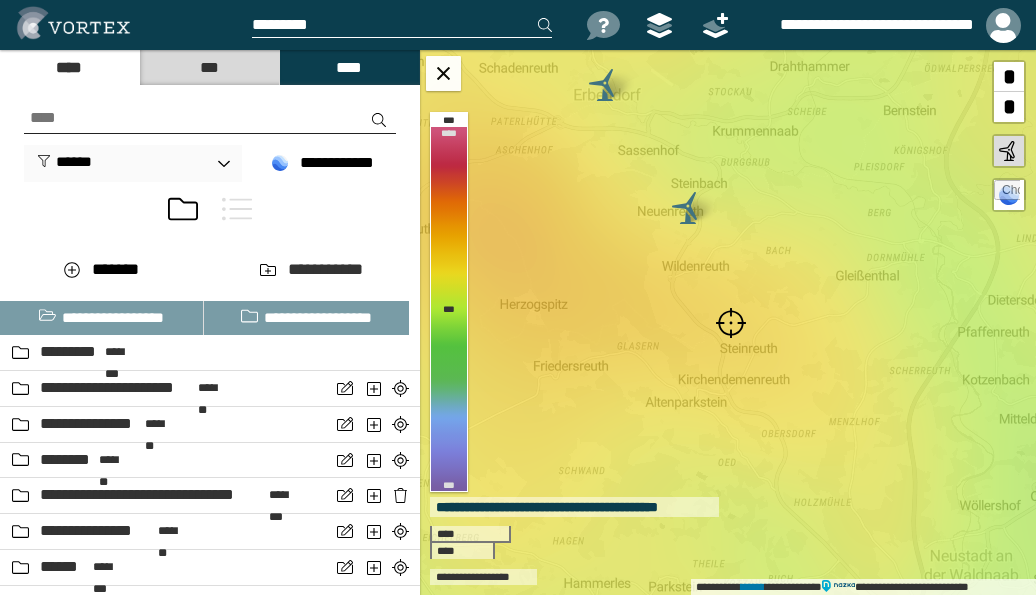 click at bounding box center (731, 323) 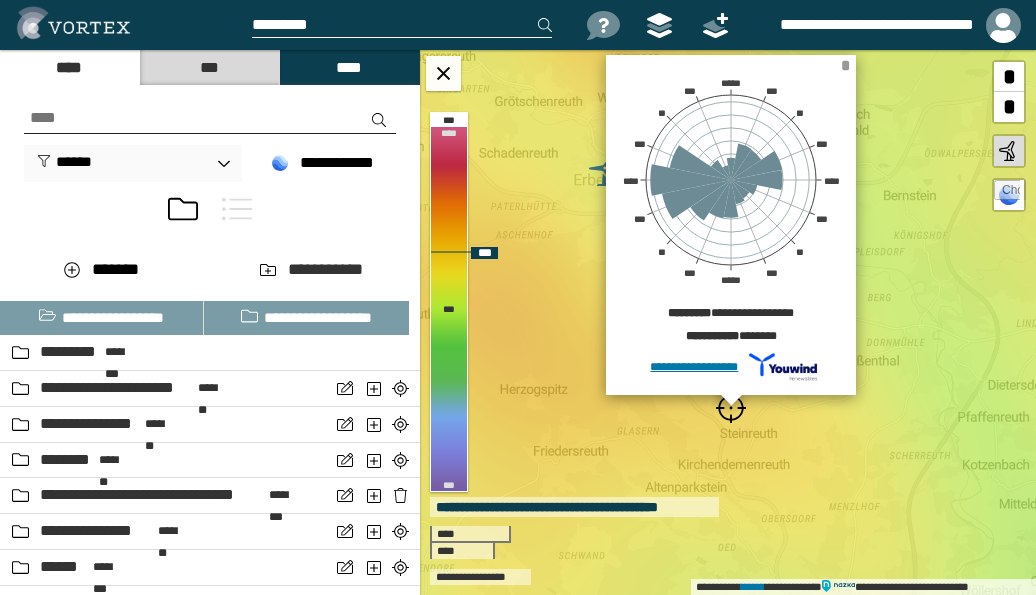click on "*" at bounding box center (845, 65) 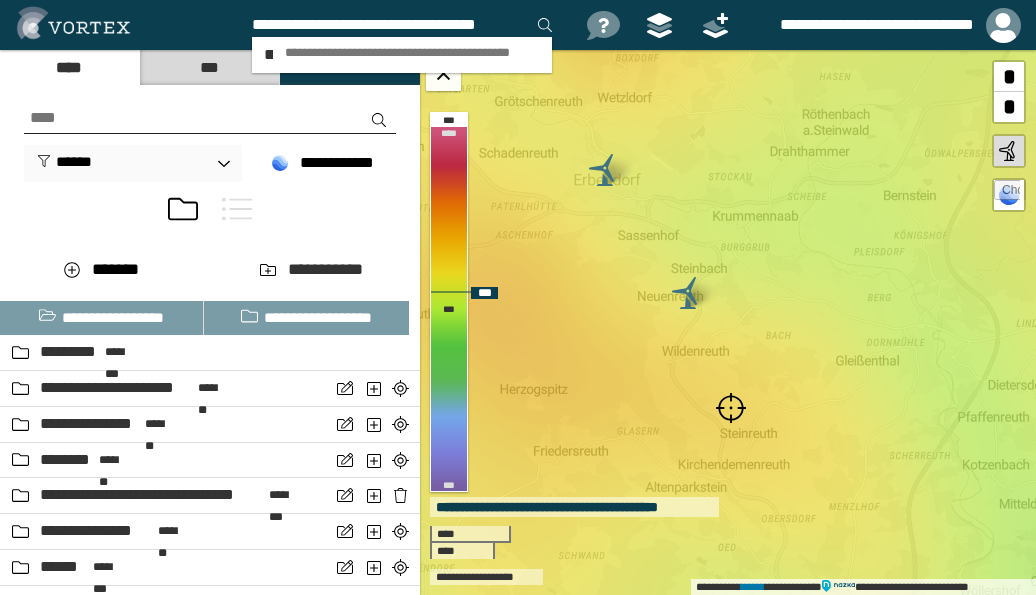 scroll, scrollTop: 0, scrollLeft: 13, axis: horizontal 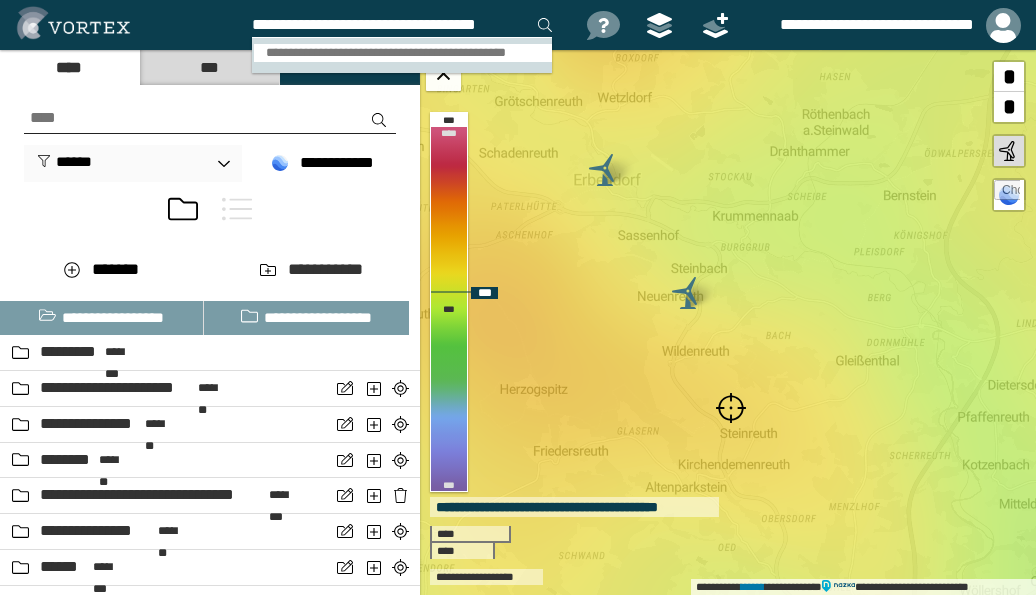 type on "**********" 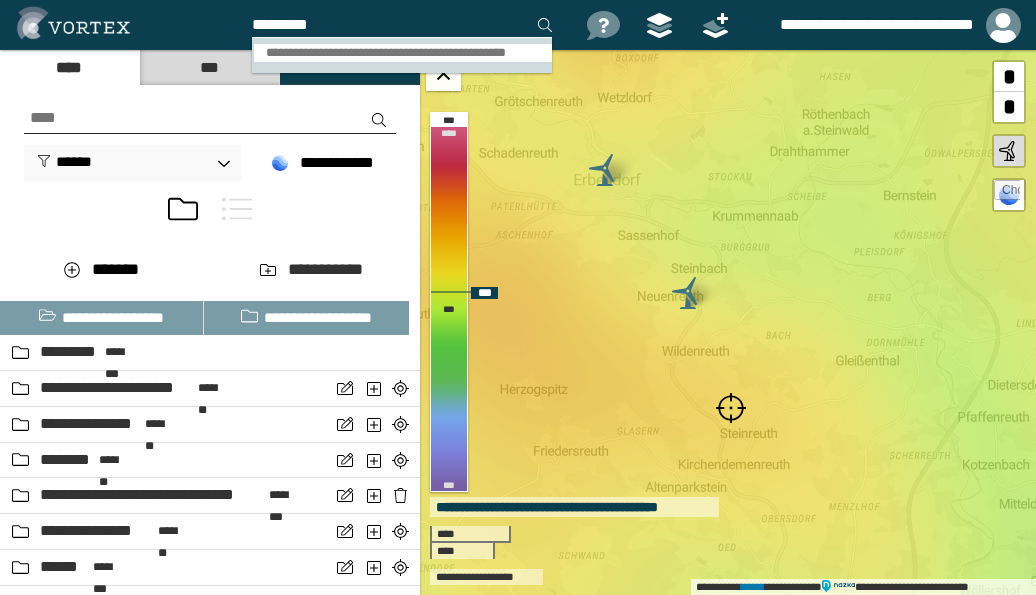 scroll, scrollTop: 0, scrollLeft: 0, axis: both 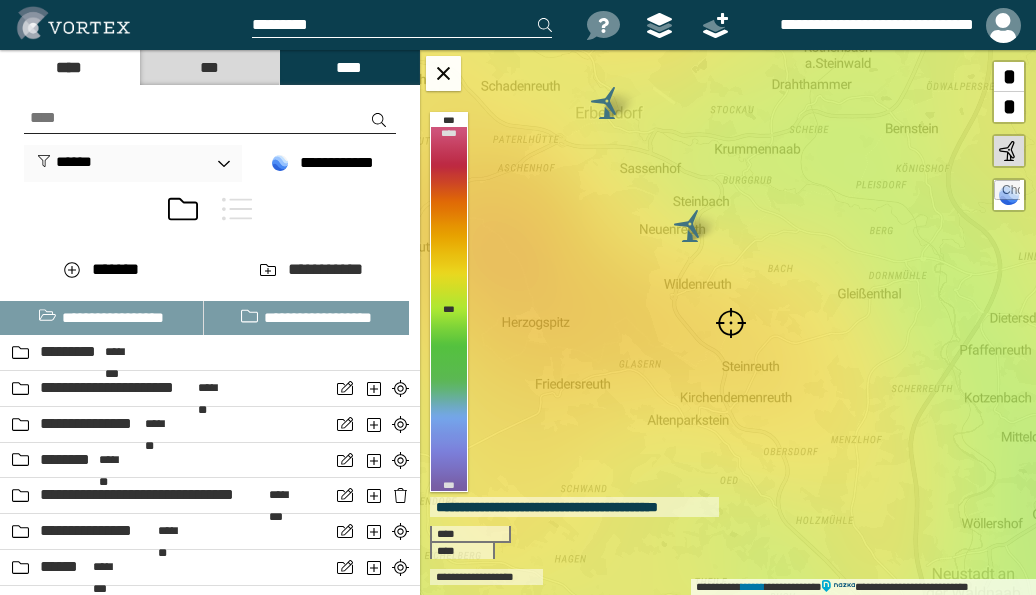 click at bounding box center (731, 323) 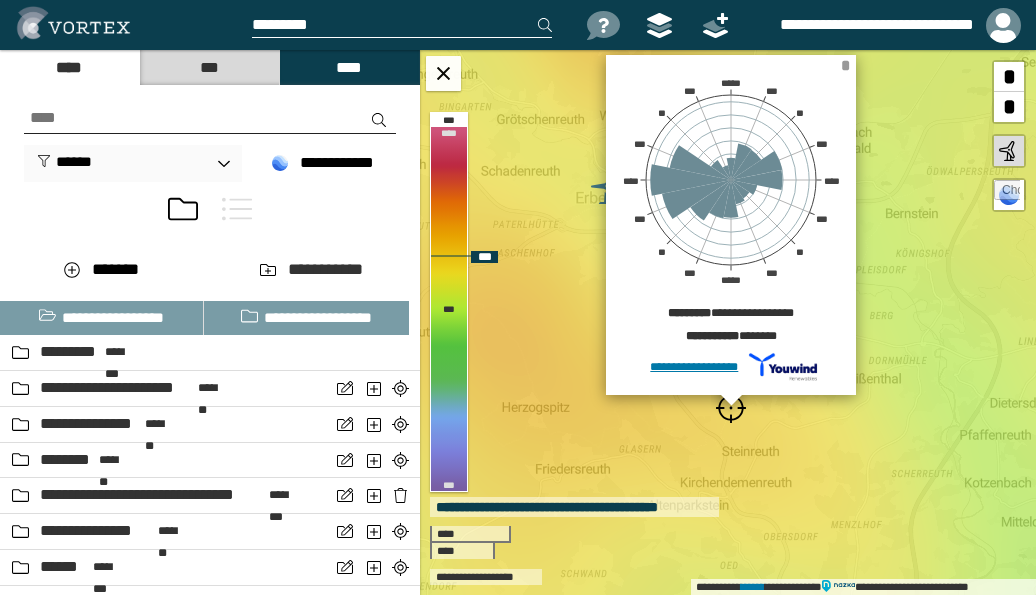 click on "*" at bounding box center (845, 65) 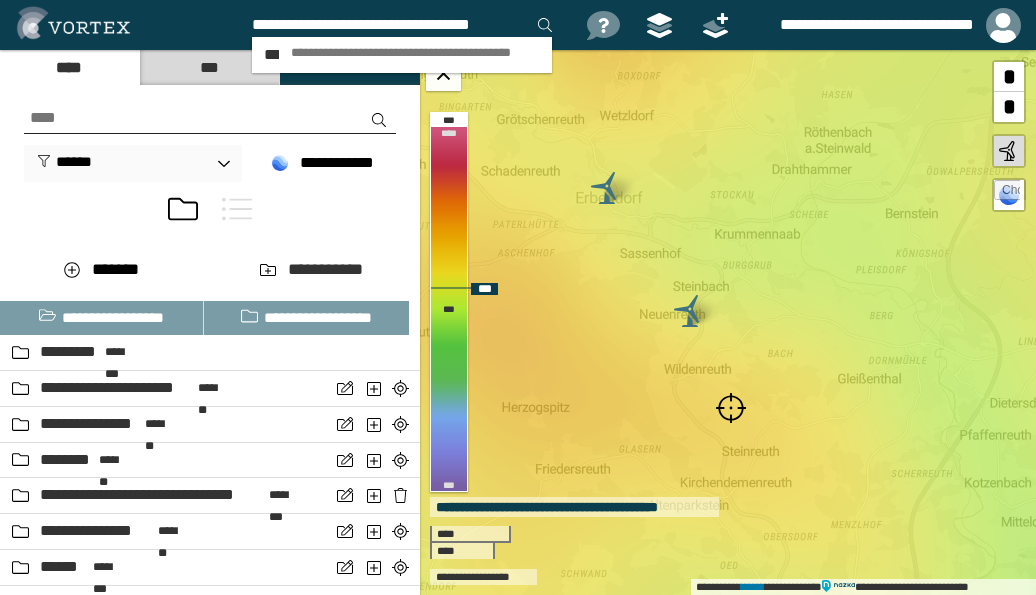 scroll, scrollTop: 0, scrollLeft: 5, axis: horizontal 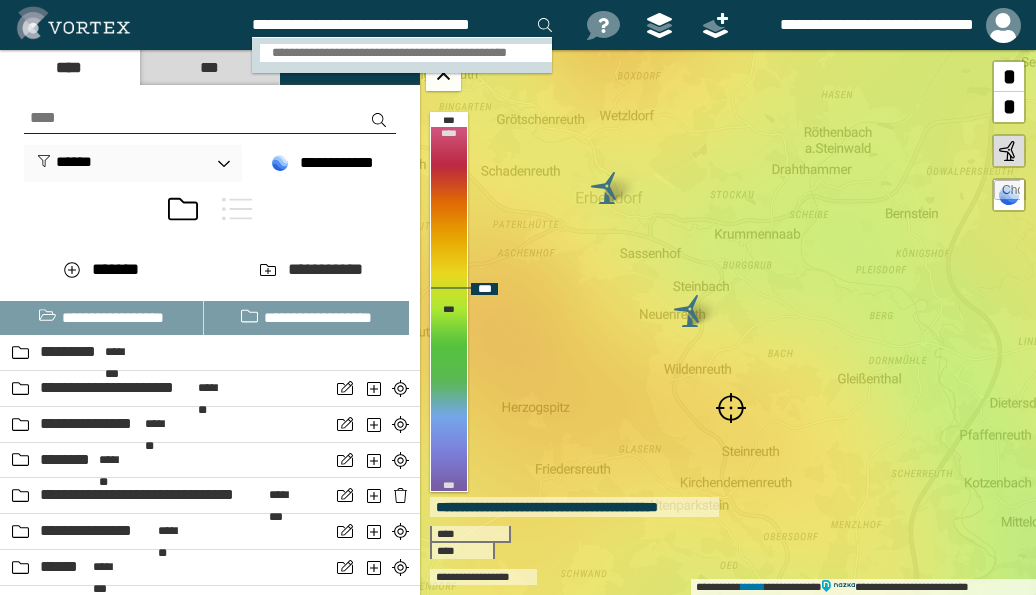type on "**********" 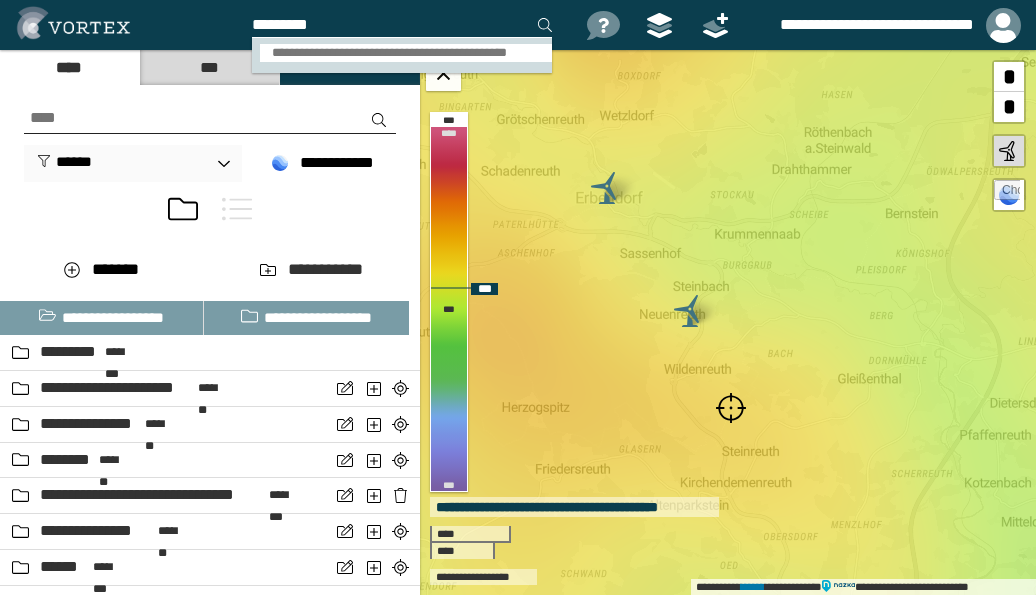 scroll, scrollTop: 0, scrollLeft: 0, axis: both 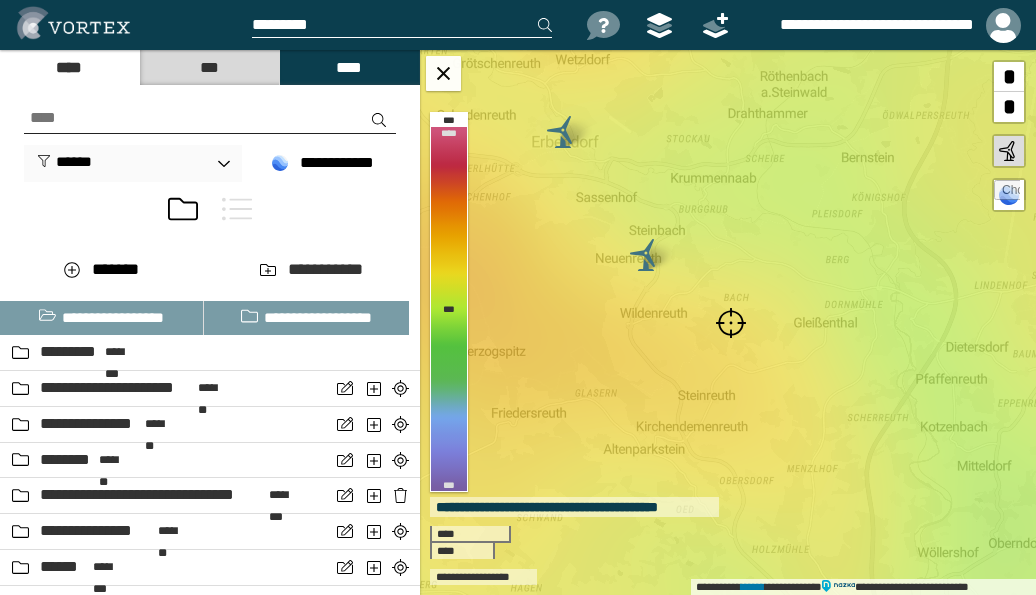 click at bounding box center [731, 323] 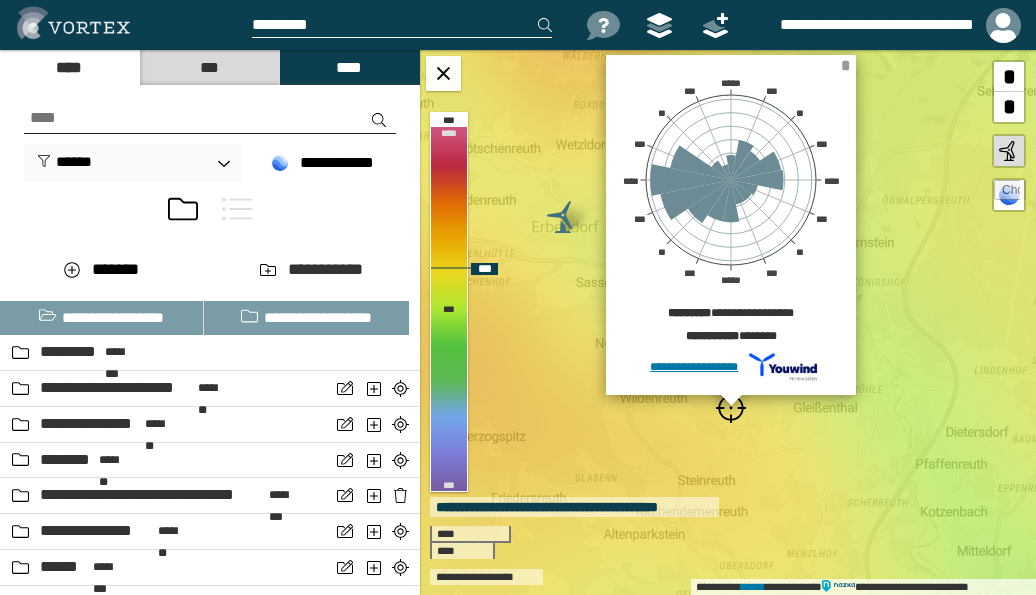 click on "*" at bounding box center (845, 65) 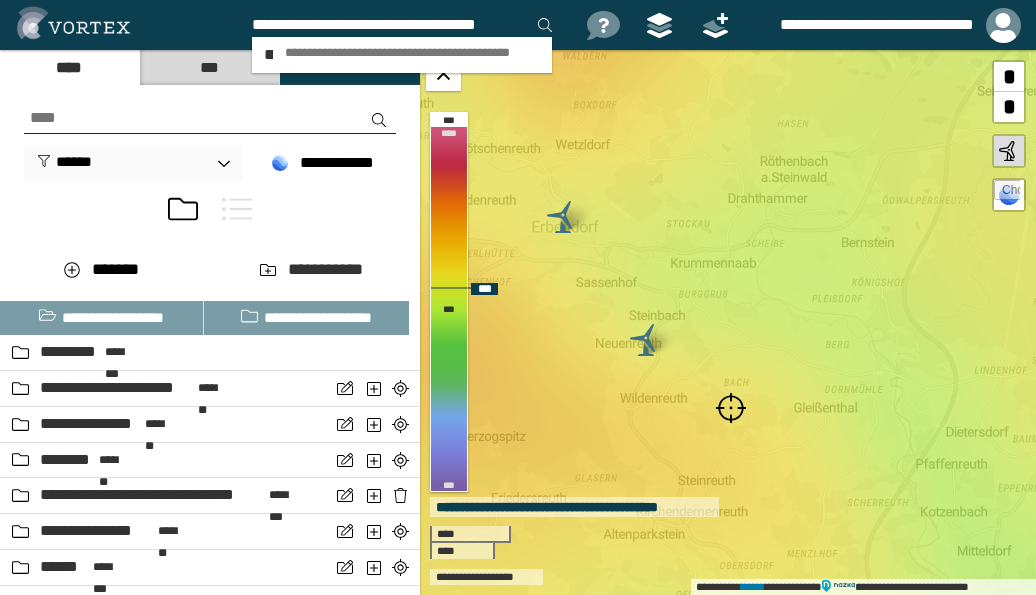 scroll, scrollTop: 0, scrollLeft: 13, axis: horizontal 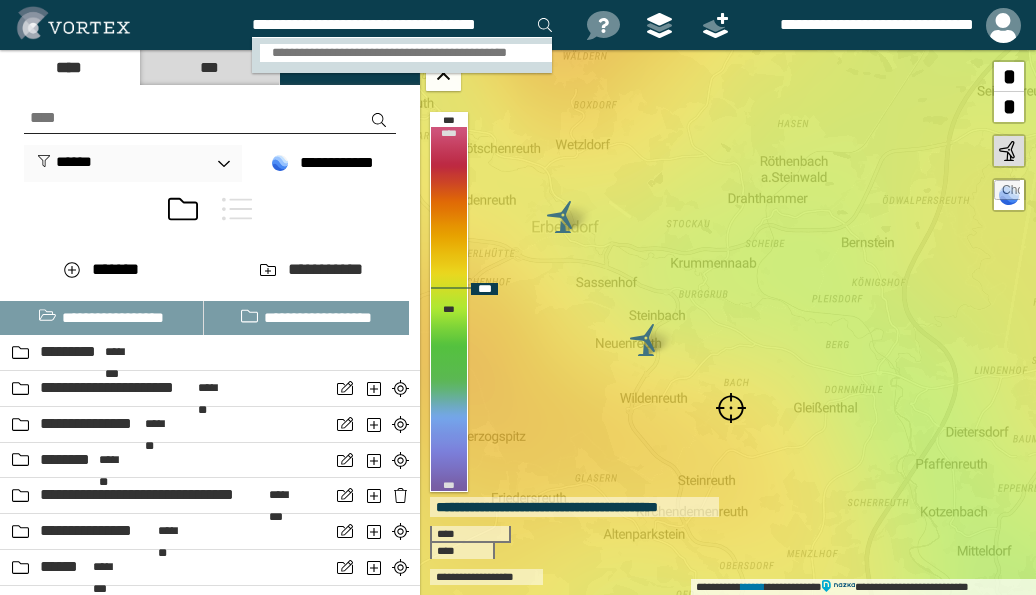 type on "**********" 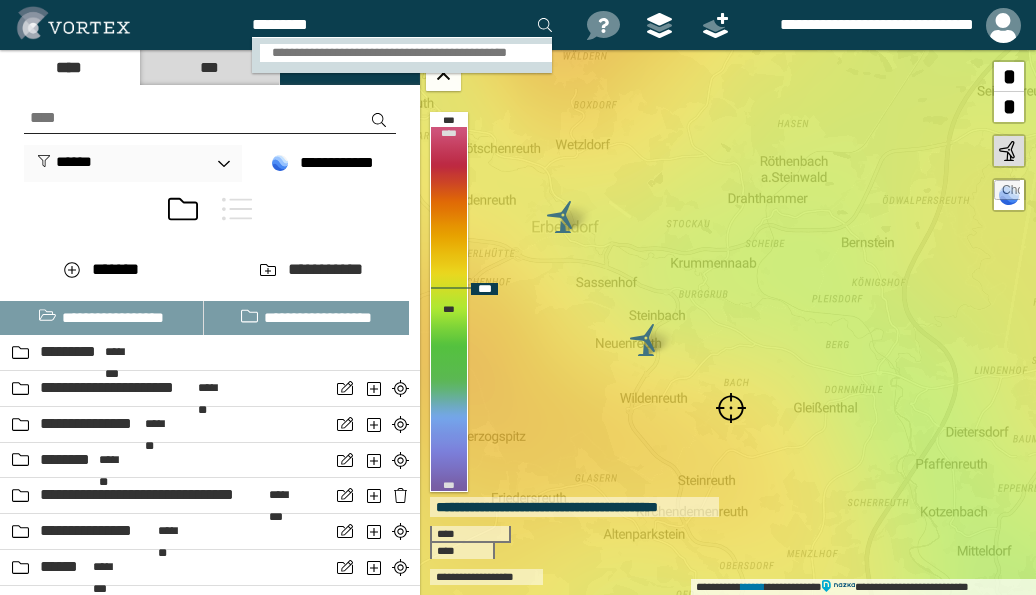 scroll, scrollTop: 0, scrollLeft: 0, axis: both 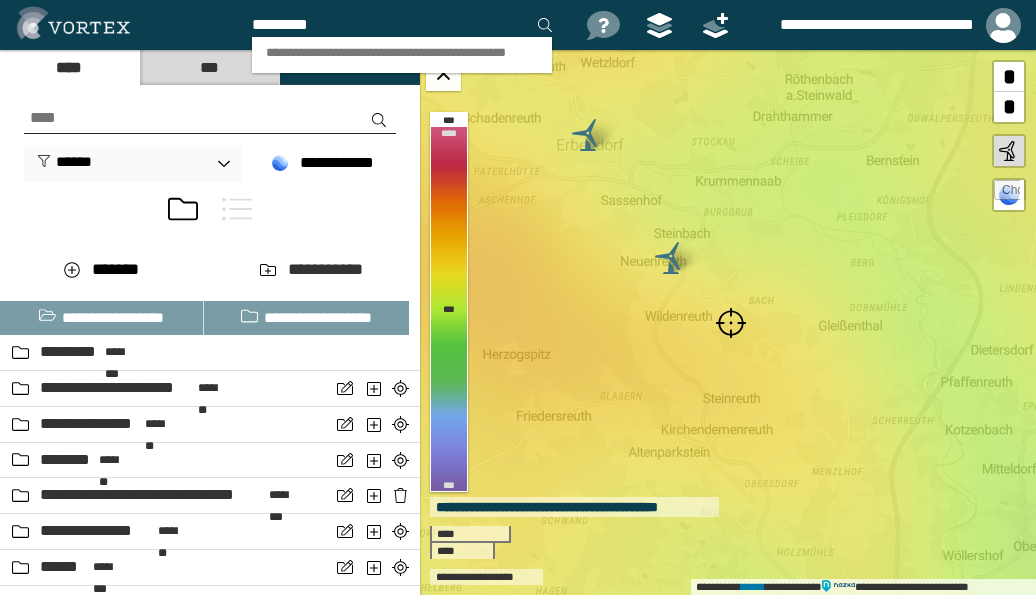 click at bounding box center (731, 323) 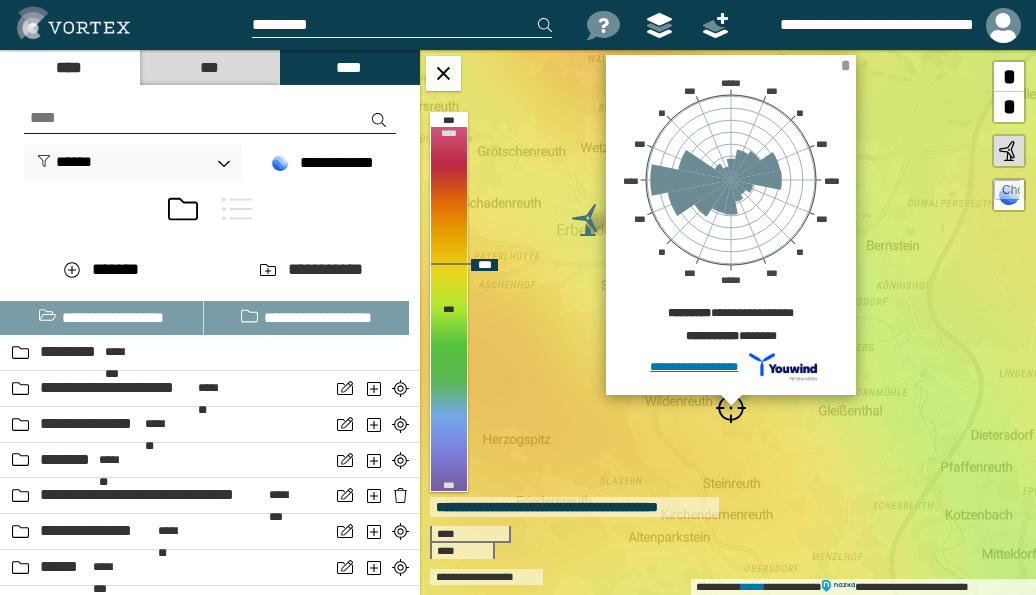 click on "*" at bounding box center [845, 65] 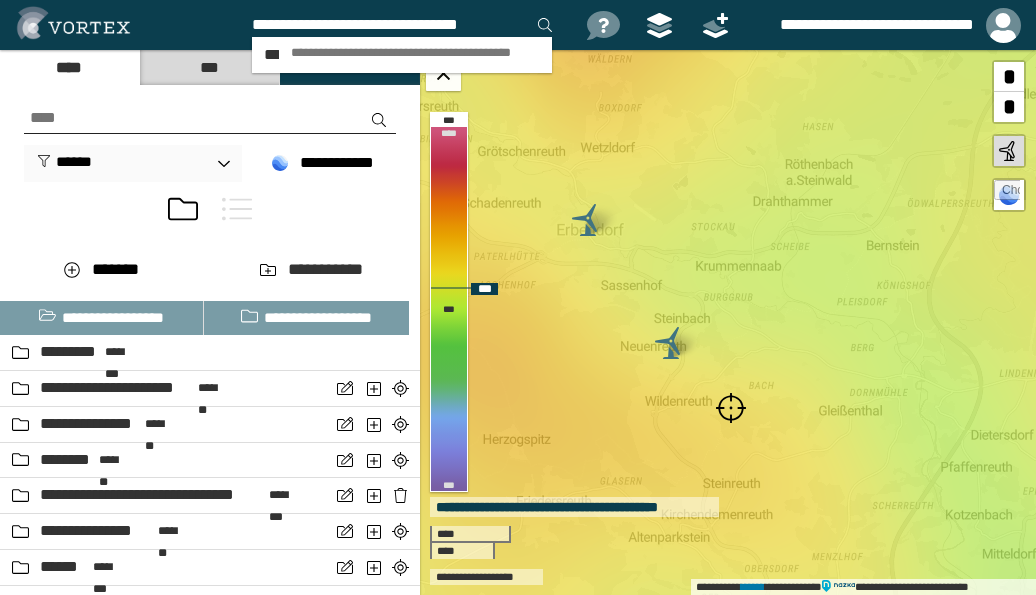 type on "**********" 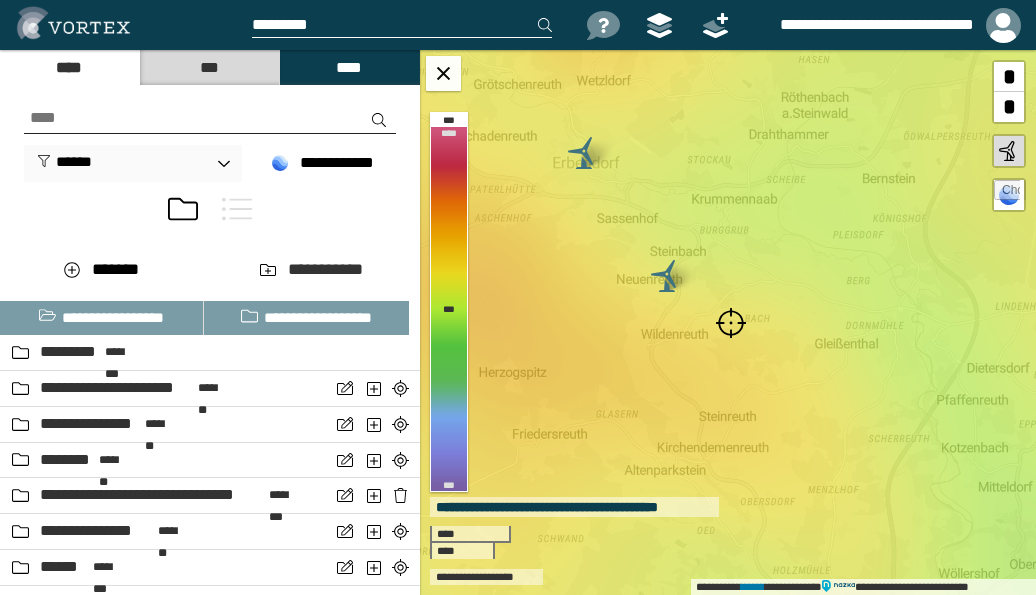 click at bounding box center [731, 323] 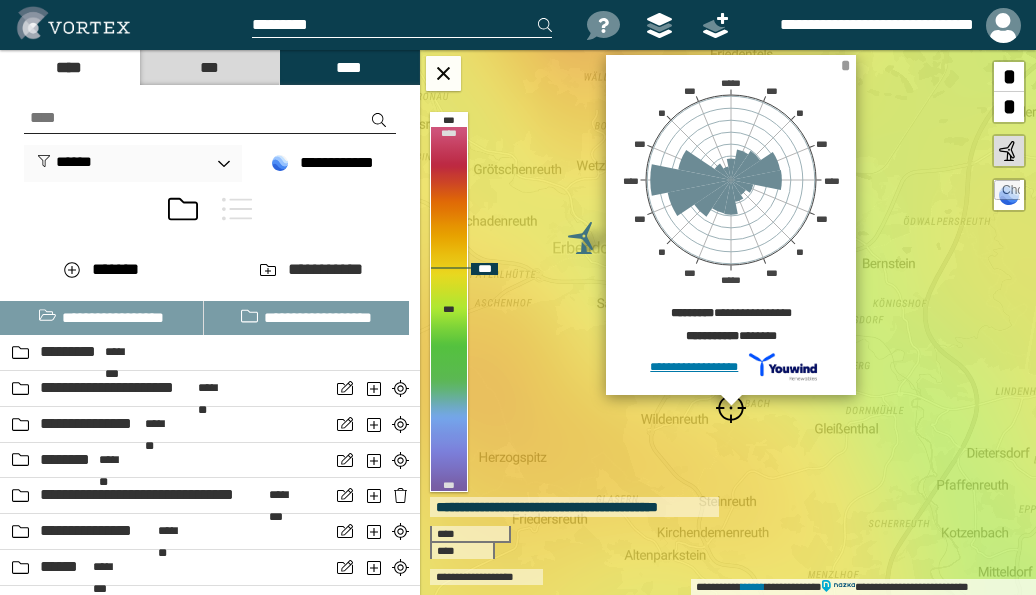 click on "*" at bounding box center (845, 65) 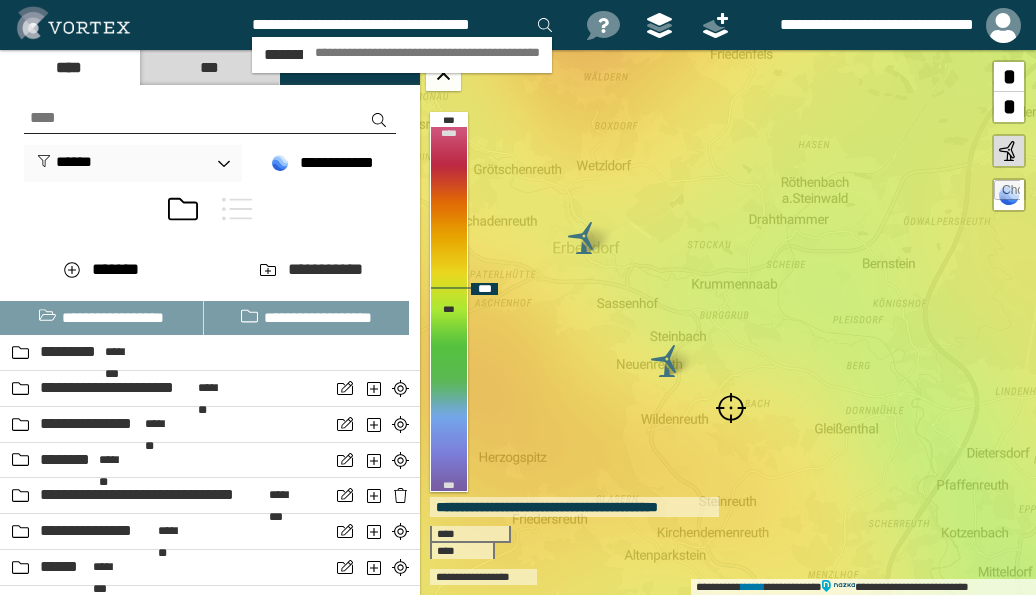 scroll, scrollTop: 0, scrollLeft: 5, axis: horizontal 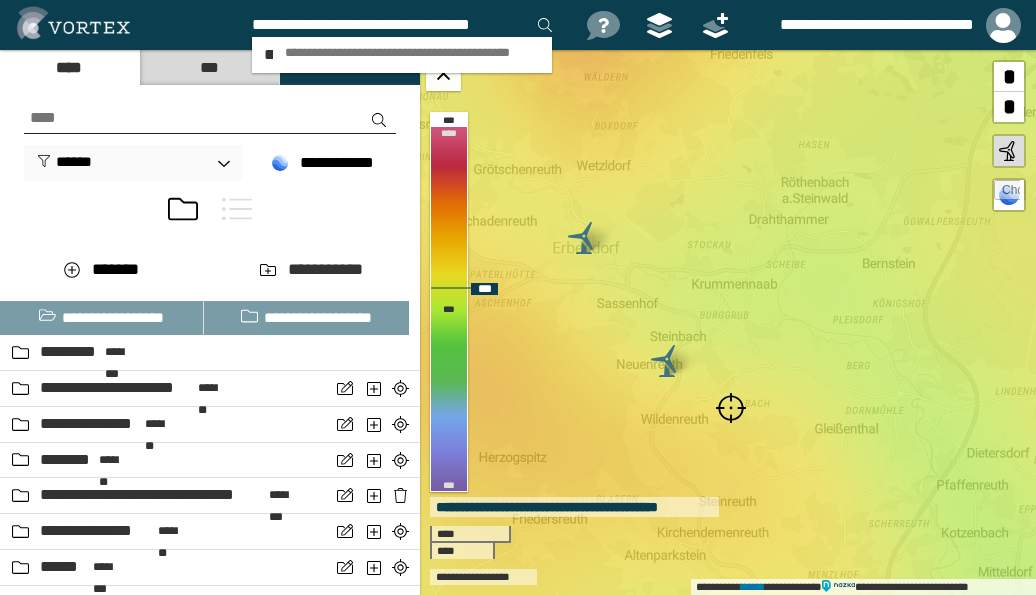 type on "**********" 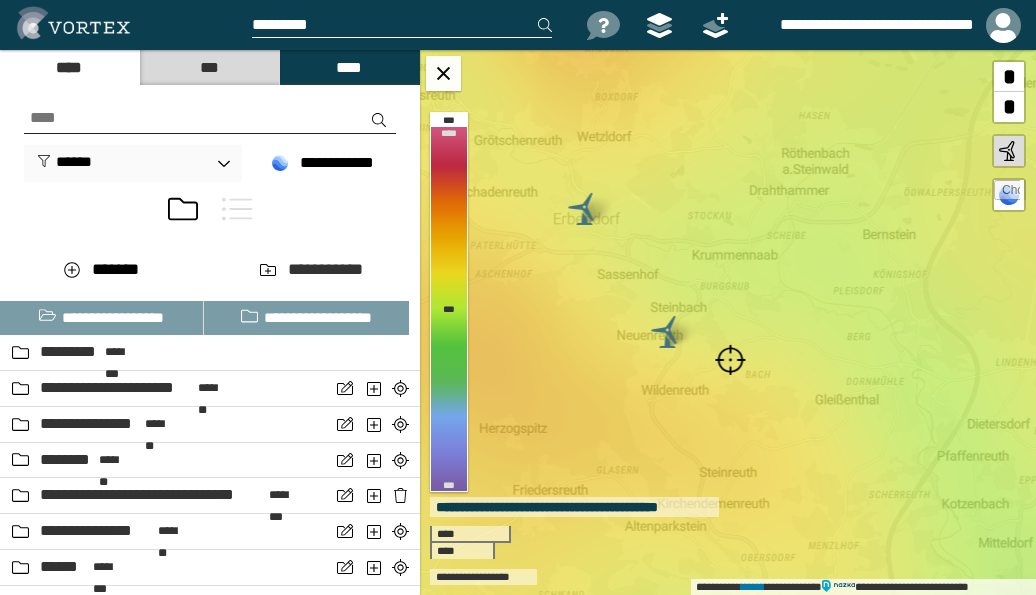 scroll, scrollTop: 0, scrollLeft: 0, axis: both 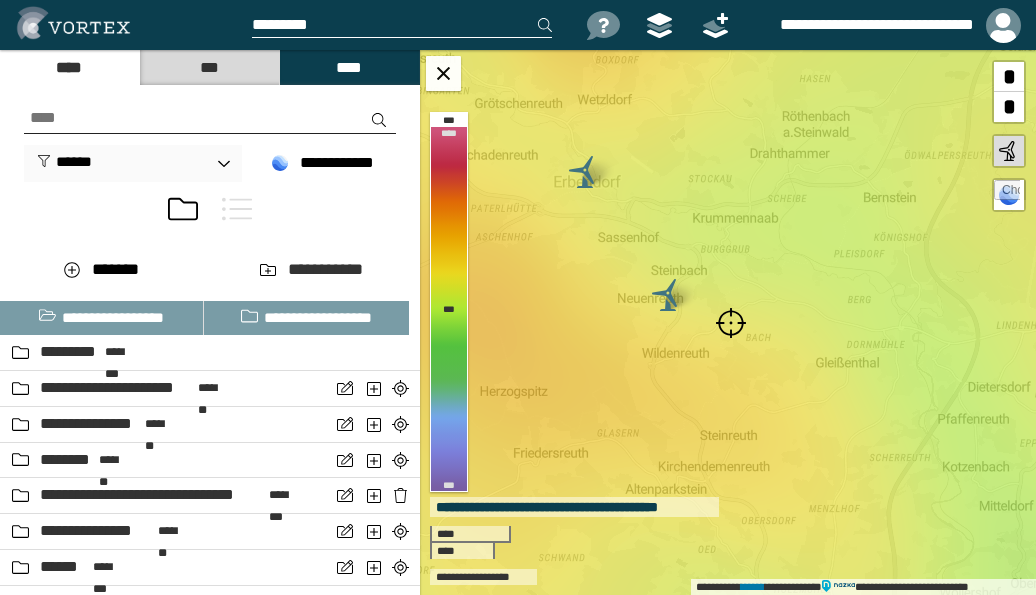 click at bounding box center (731, 323) 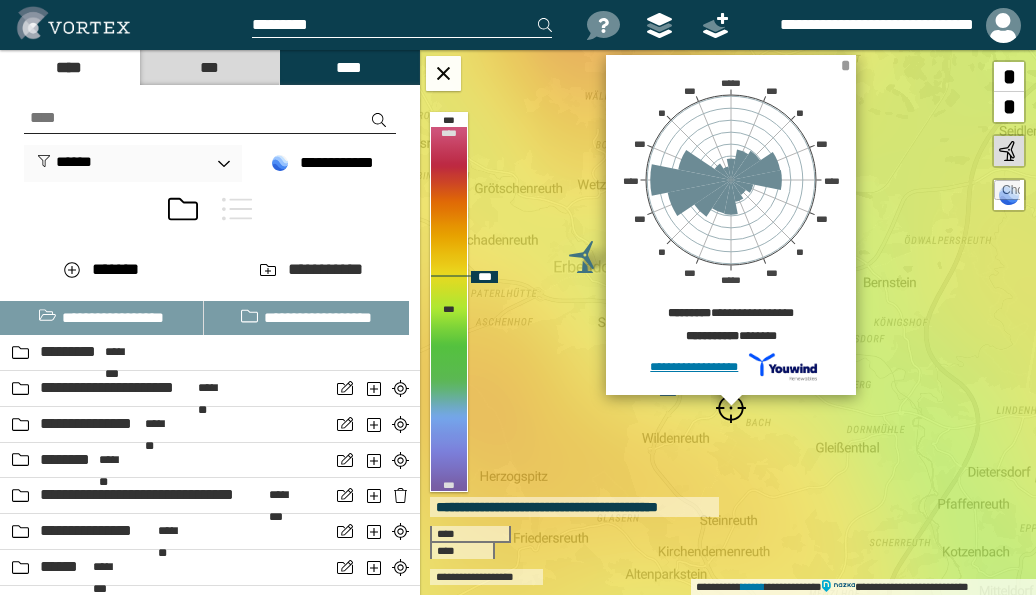 click on "*" at bounding box center (845, 65) 